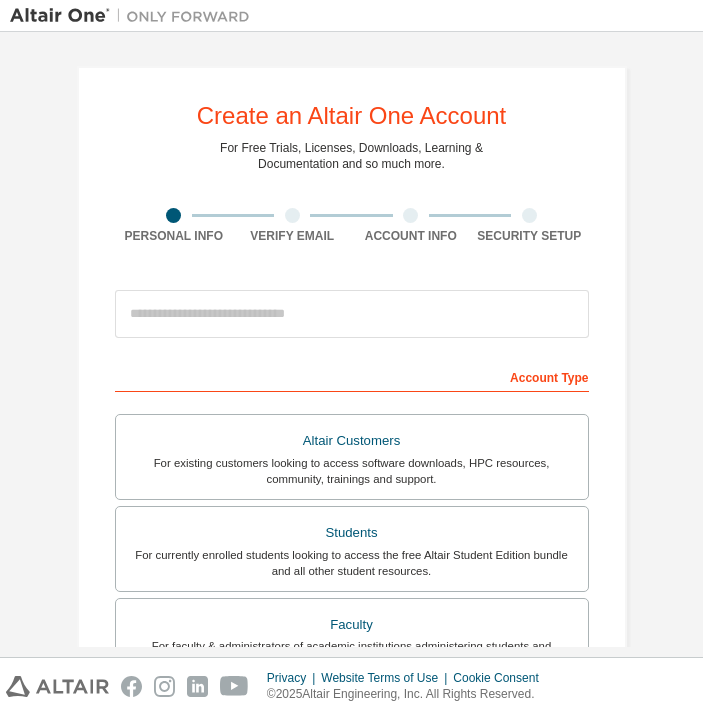 scroll, scrollTop: 0, scrollLeft: 0, axis: both 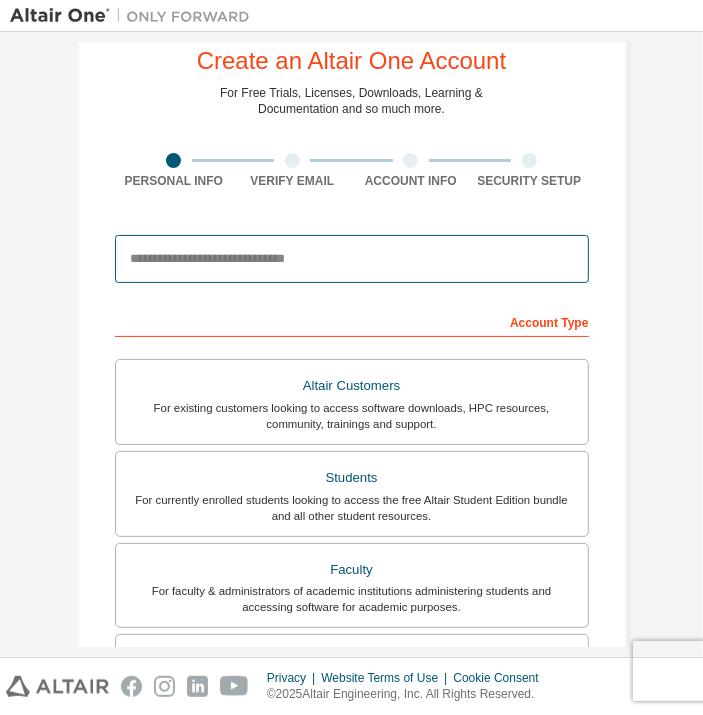 click at bounding box center (352, 259) 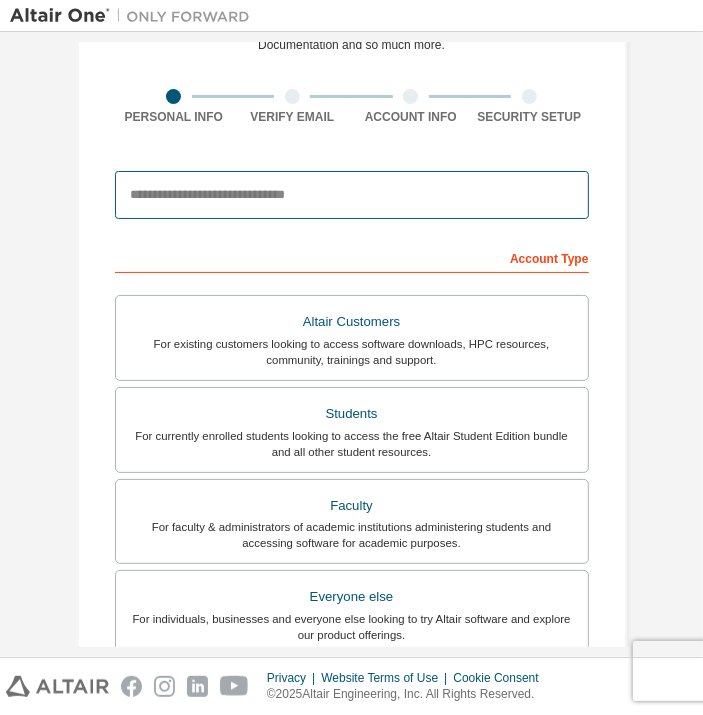 scroll, scrollTop: 120, scrollLeft: 0, axis: vertical 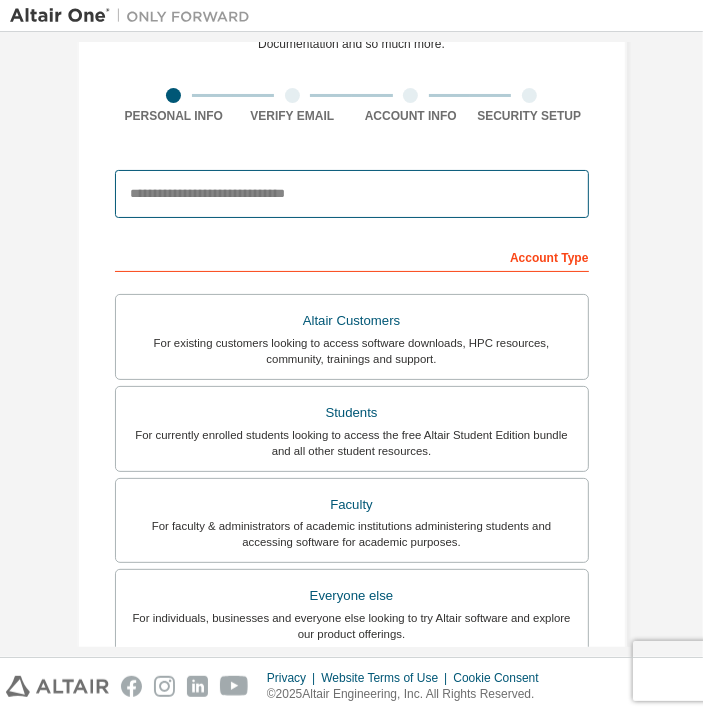 type on "**********" 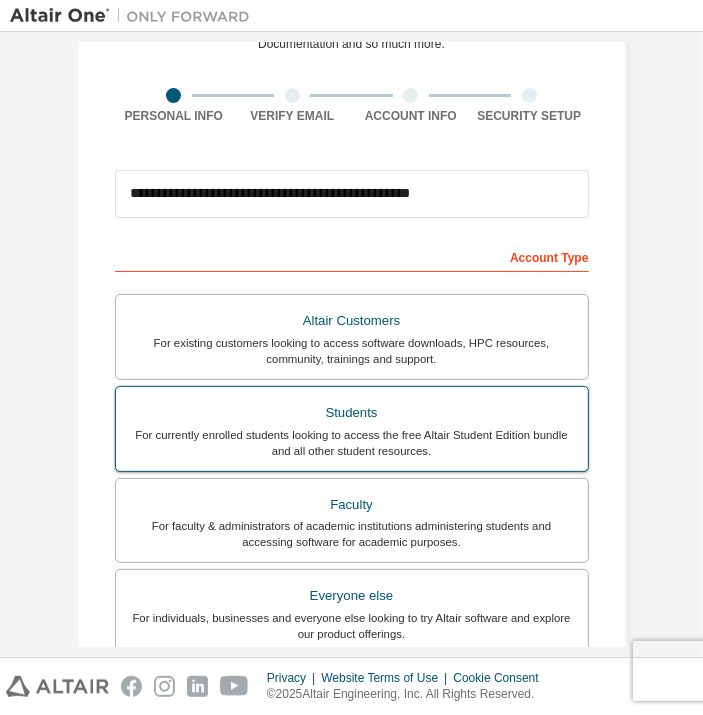 click on "Students" at bounding box center (352, 413) 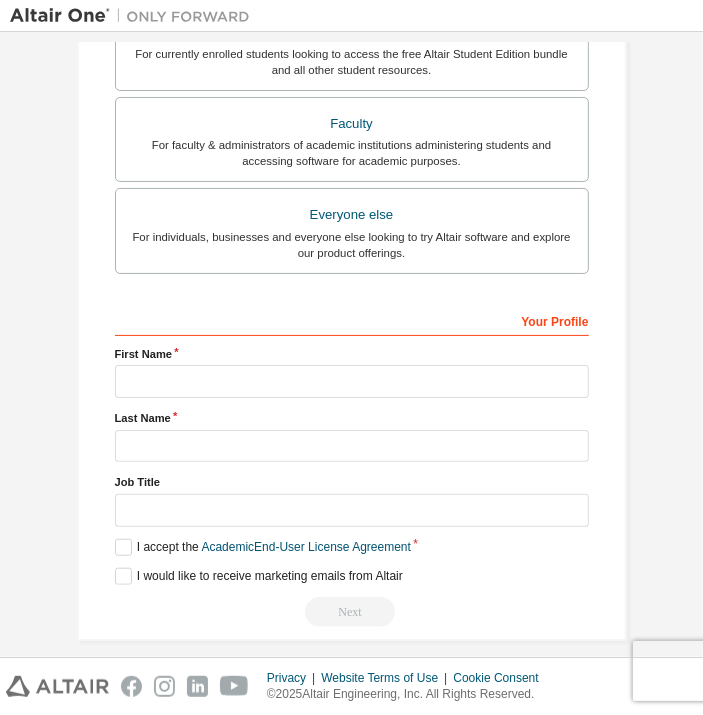 scroll, scrollTop: 513, scrollLeft: 0, axis: vertical 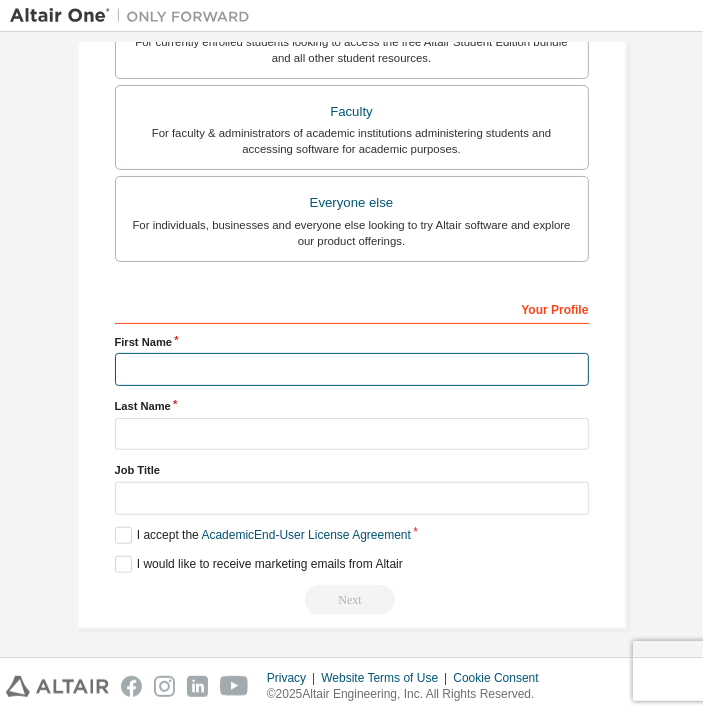click at bounding box center (352, 369) 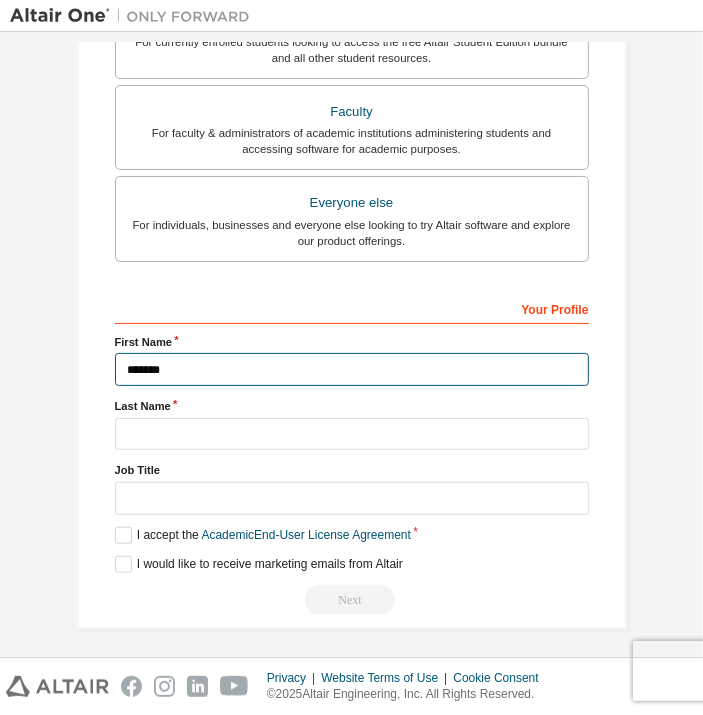type on "*******" 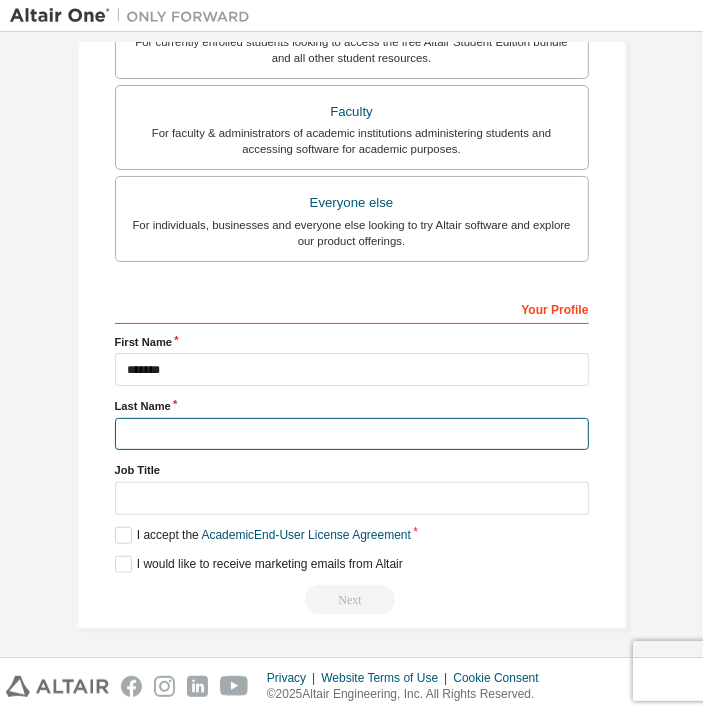 click at bounding box center [352, 434] 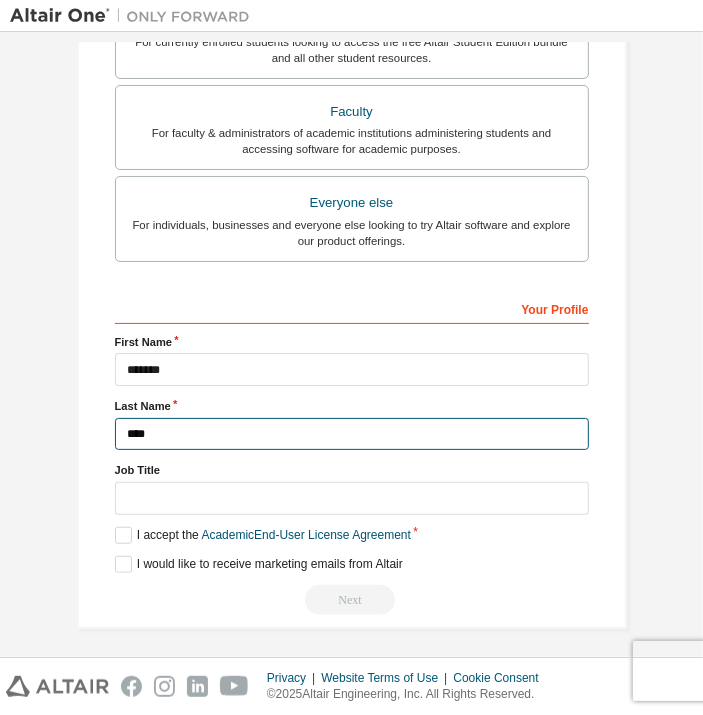 type on "****" 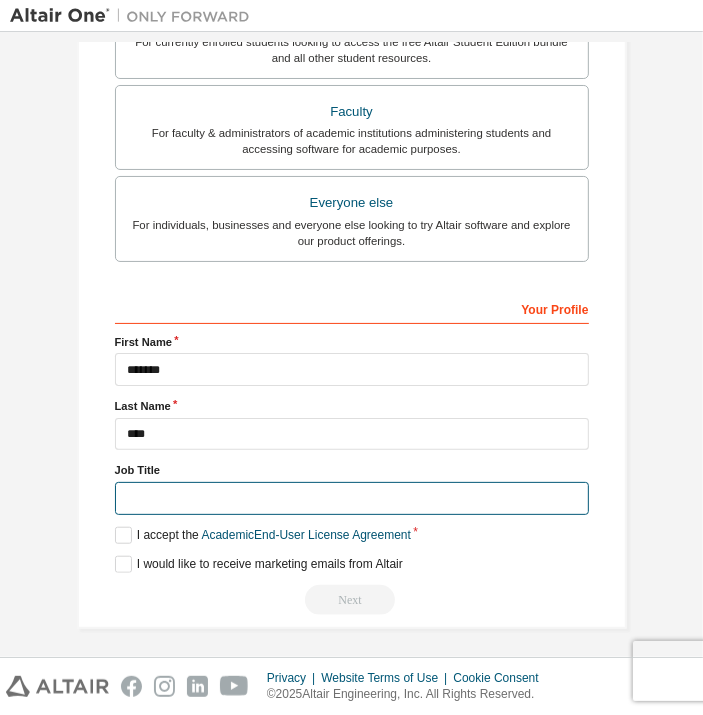 click at bounding box center (352, 498) 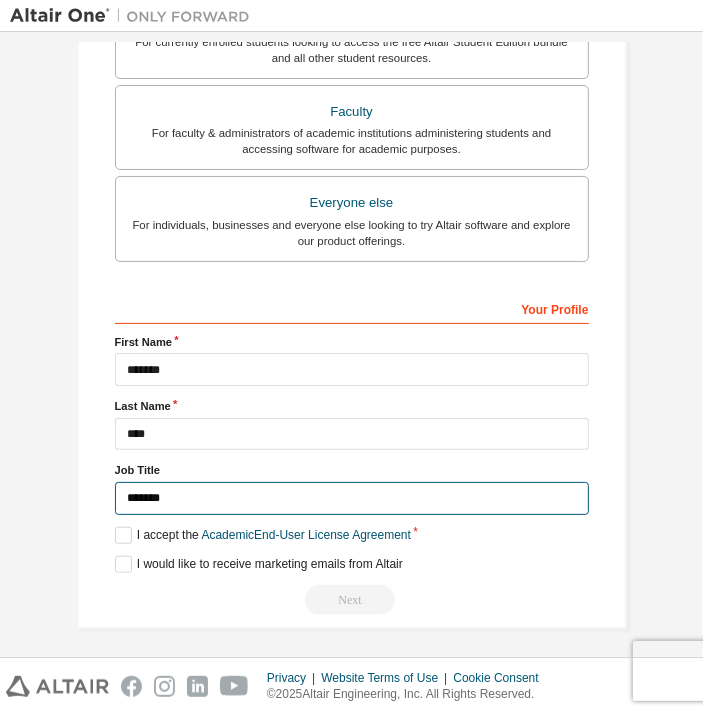 type on "*******" 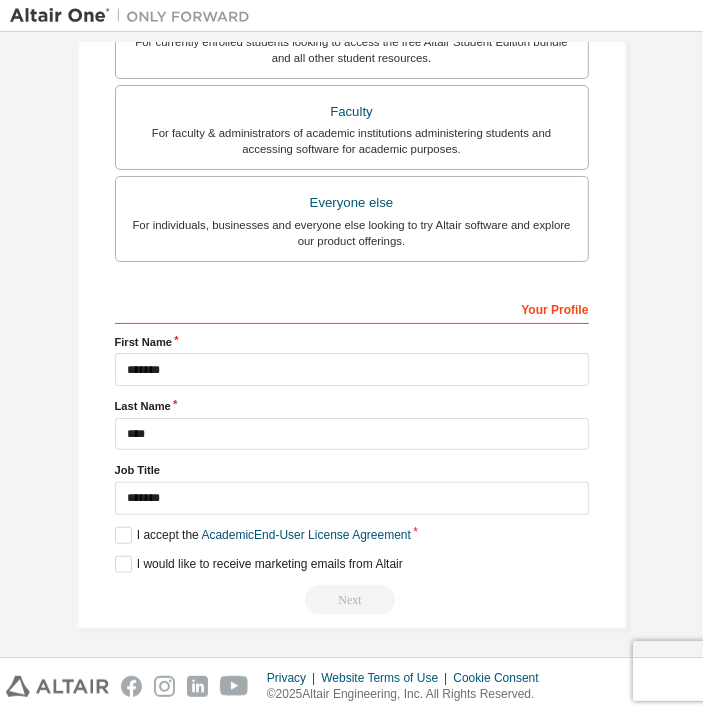 click on "**********" at bounding box center (352, 91) 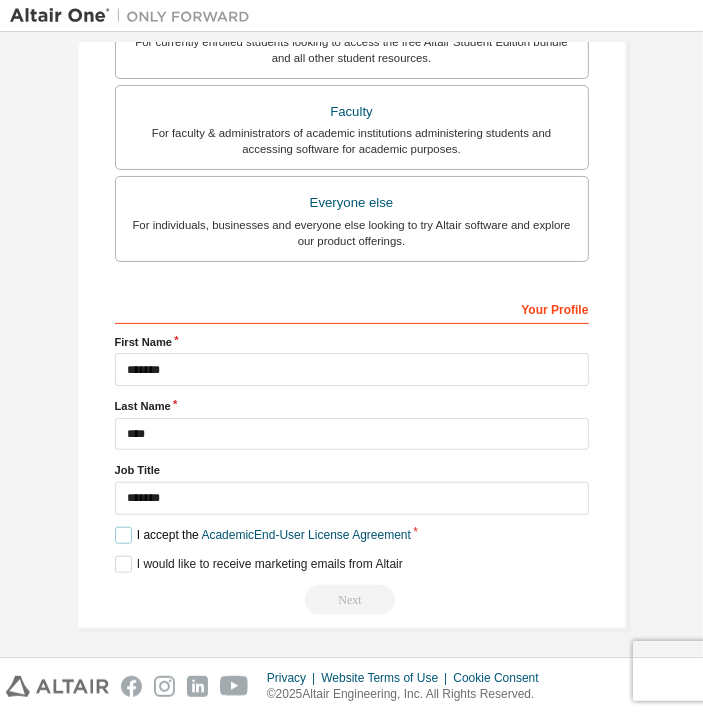 click on "I accept the   Academic   End-User License Agreement" at bounding box center [263, 535] 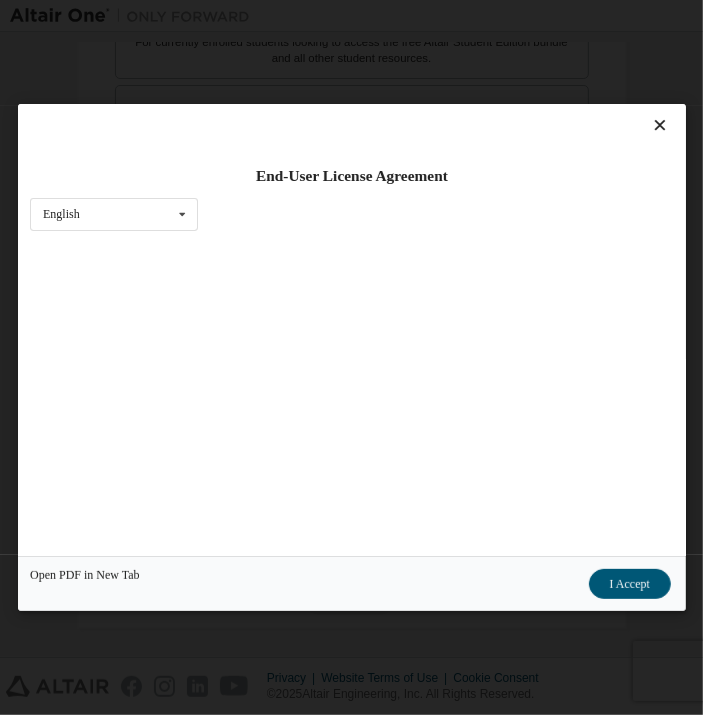 click on "End-User License Agreement English English Open PDF in New Tab I Accept" at bounding box center (351, 357) 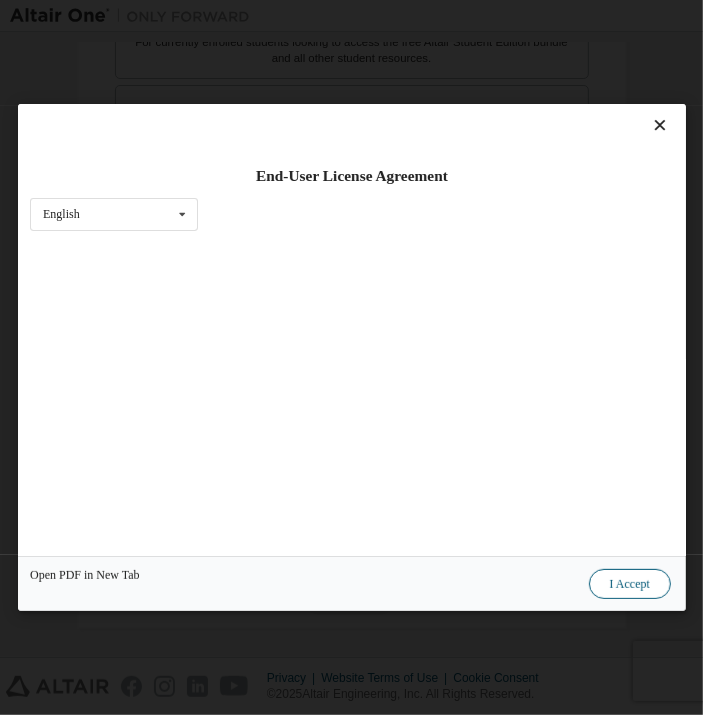 click on "I Accept" at bounding box center (629, 584) 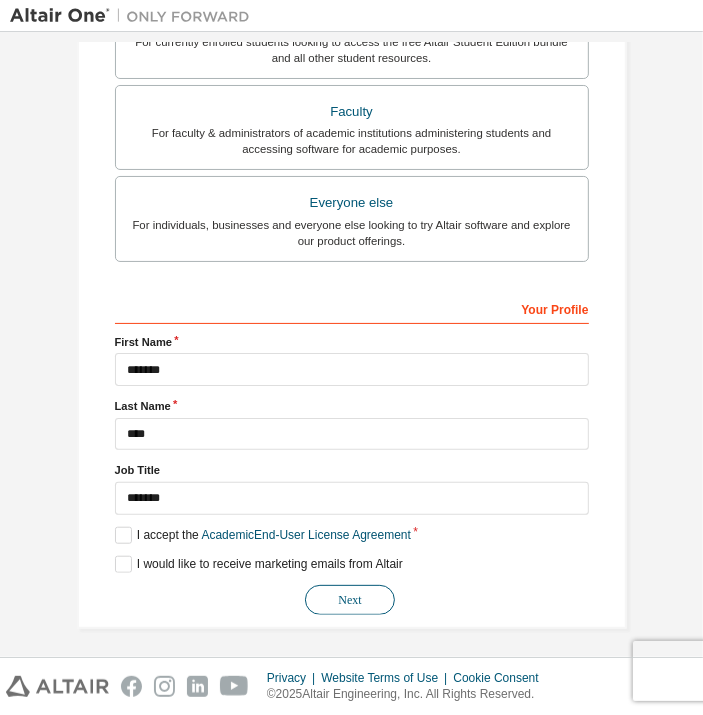 click on "Next" at bounding box center [350, 600] 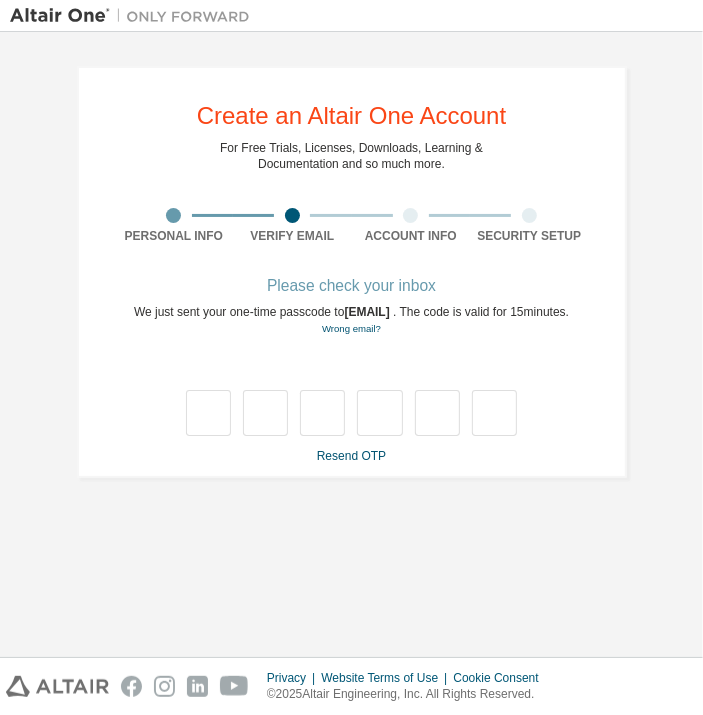 scroll, scrollTop: 0, scrollLeft: 0, axis: both 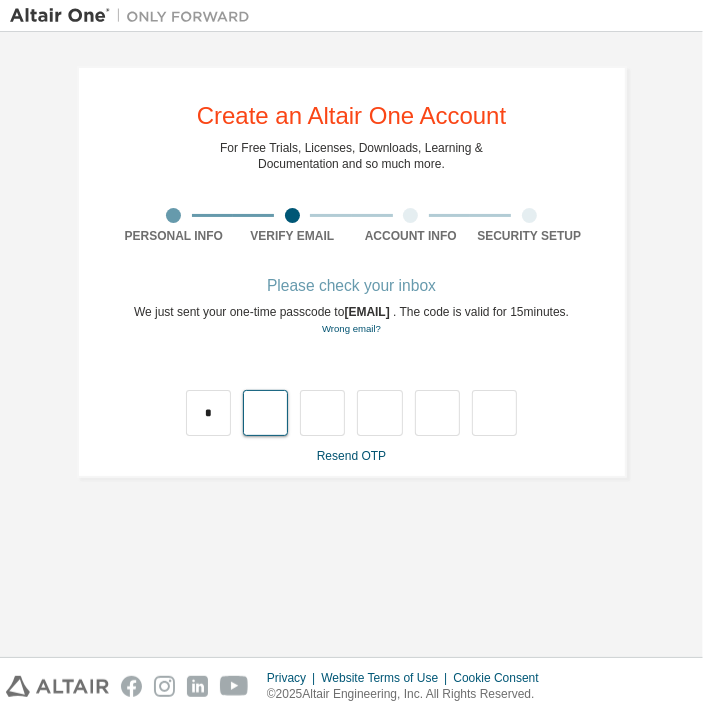 type on "*" 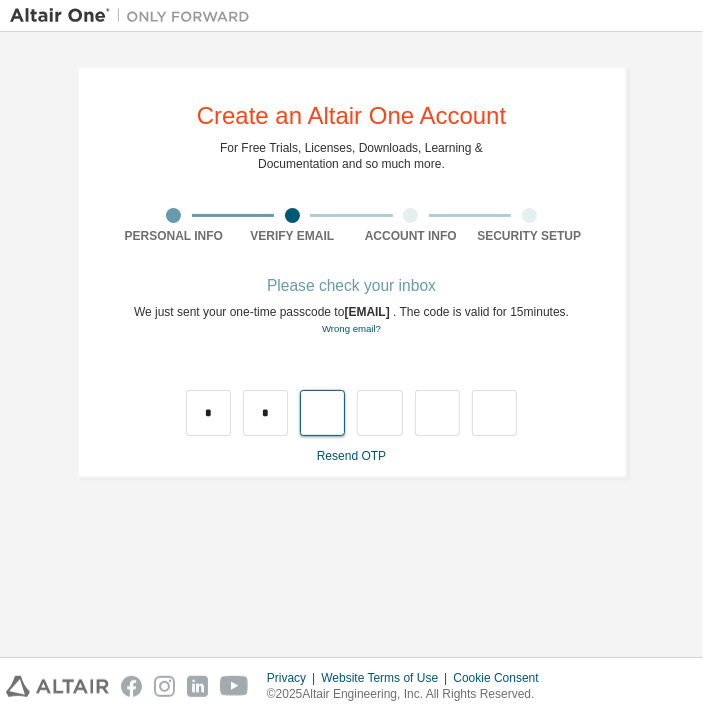 type on "*" 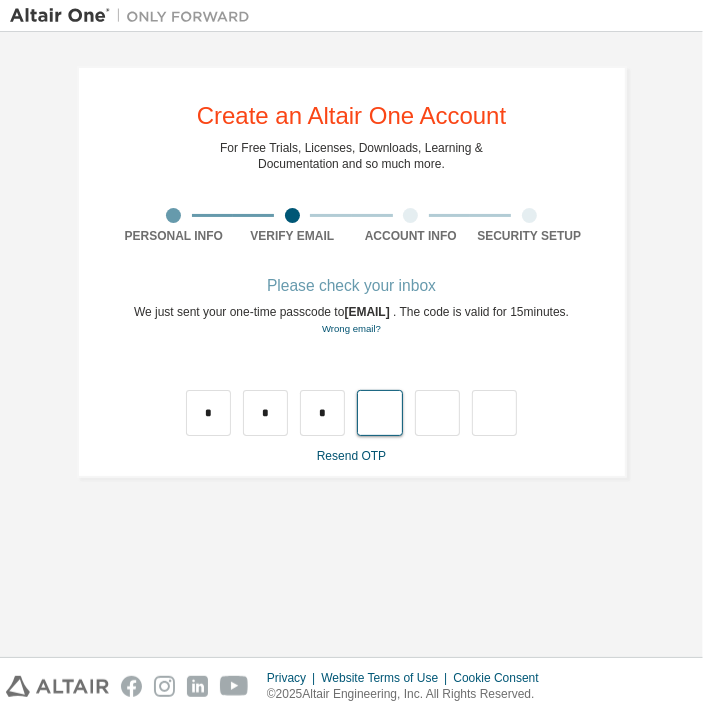 type on "*" 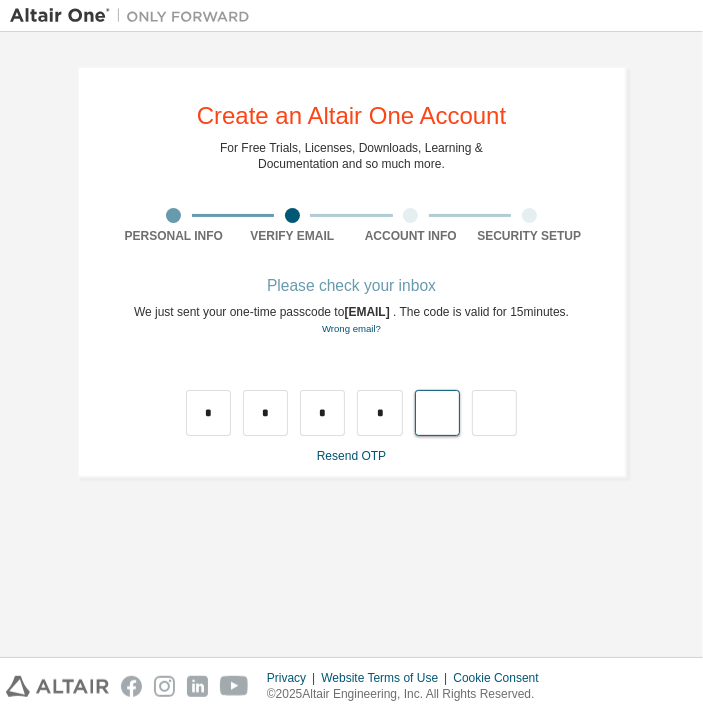 type on "*" 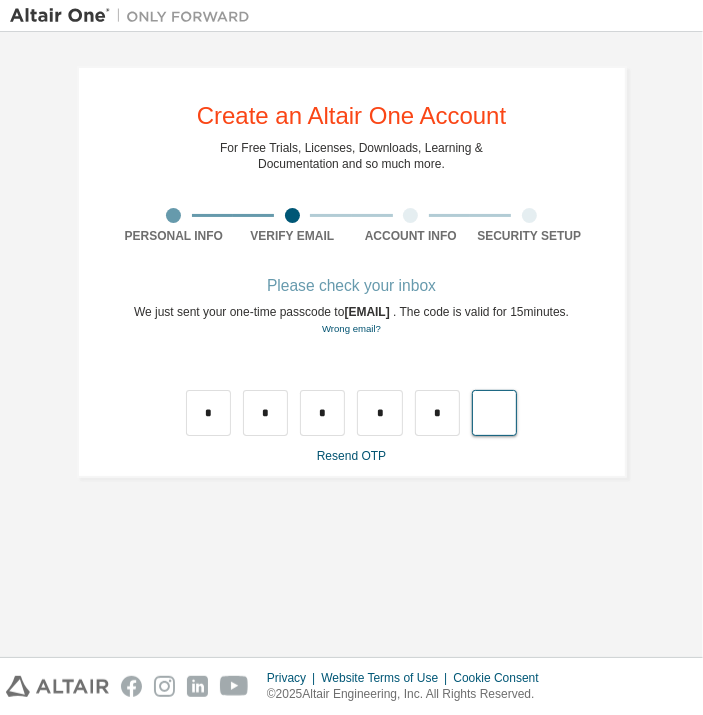 type on "*" 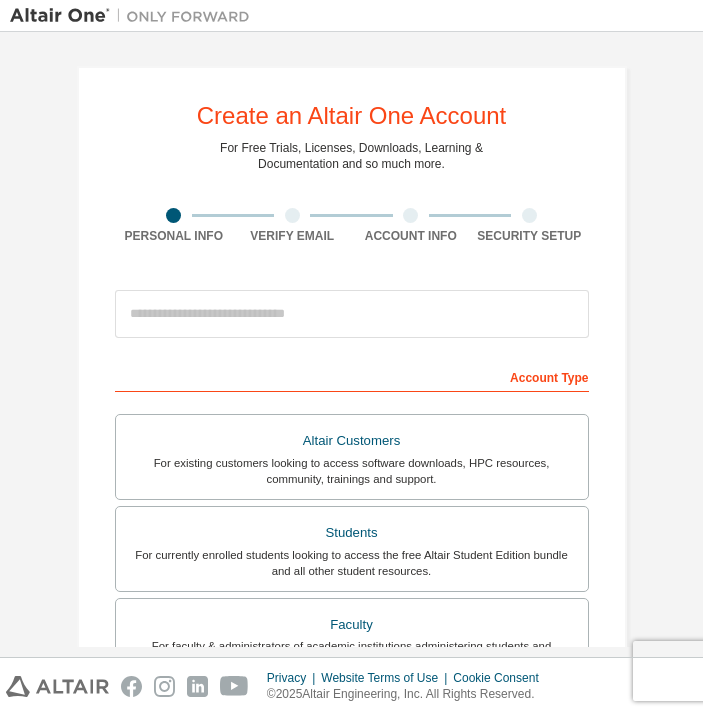 scroll, scrollTop: 0, scrollLeft: 0, axis: both 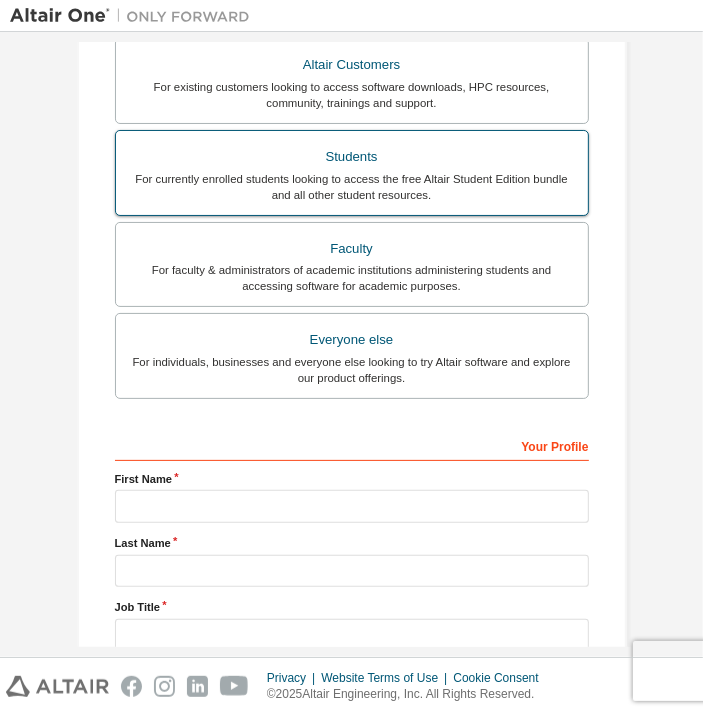 click on "Students" at bounding box center (352, 157) 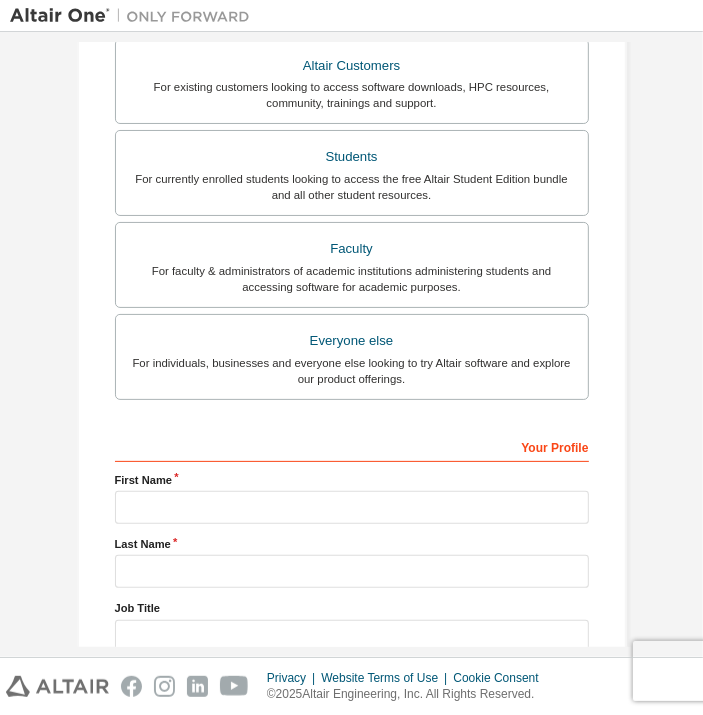 scroll, scrollTop: 565, scrollLeft: 0, axis: vertical 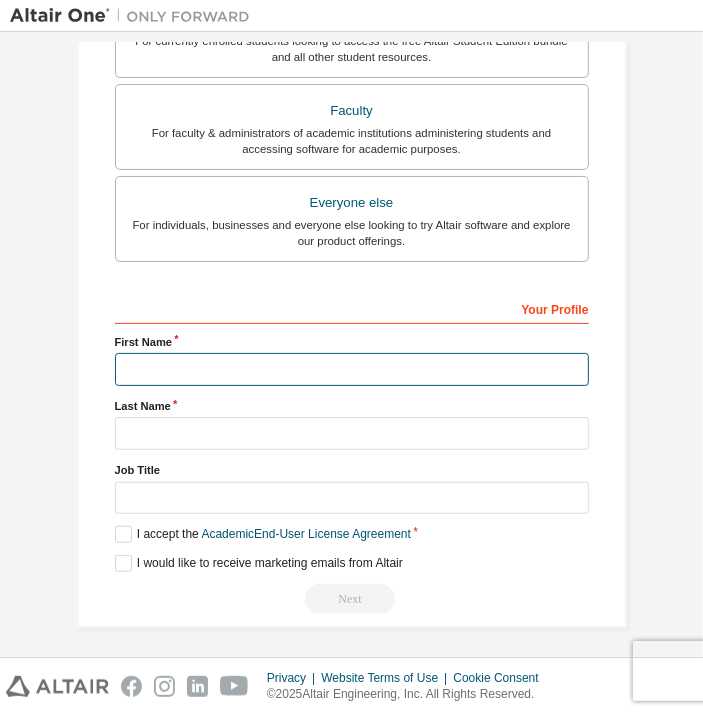 click at bounding box center (352, 369) 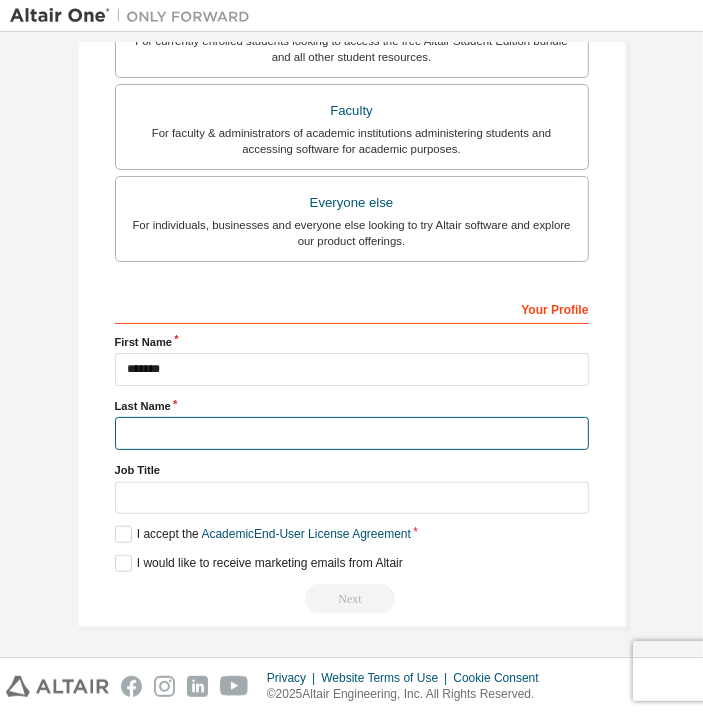 click at bounding box center (352, 433) 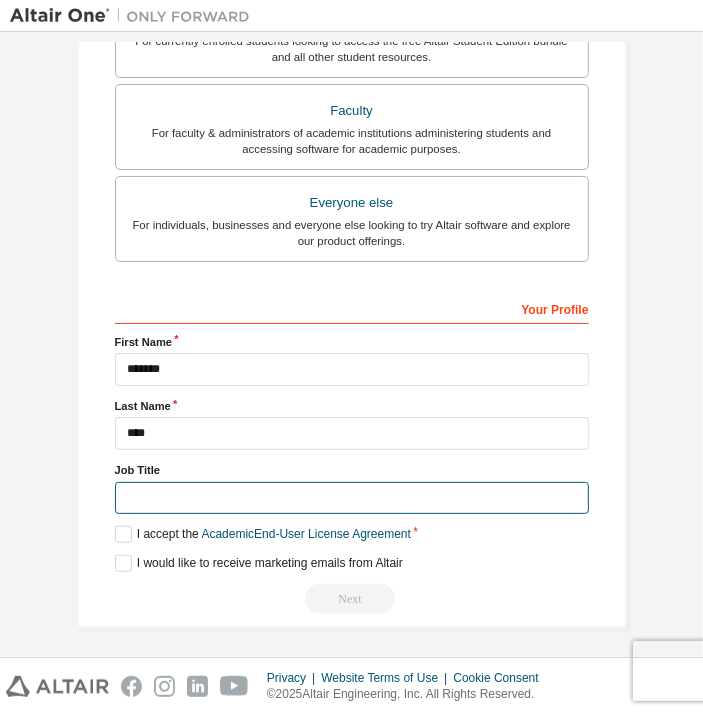 click at bounding box center (352, 498) 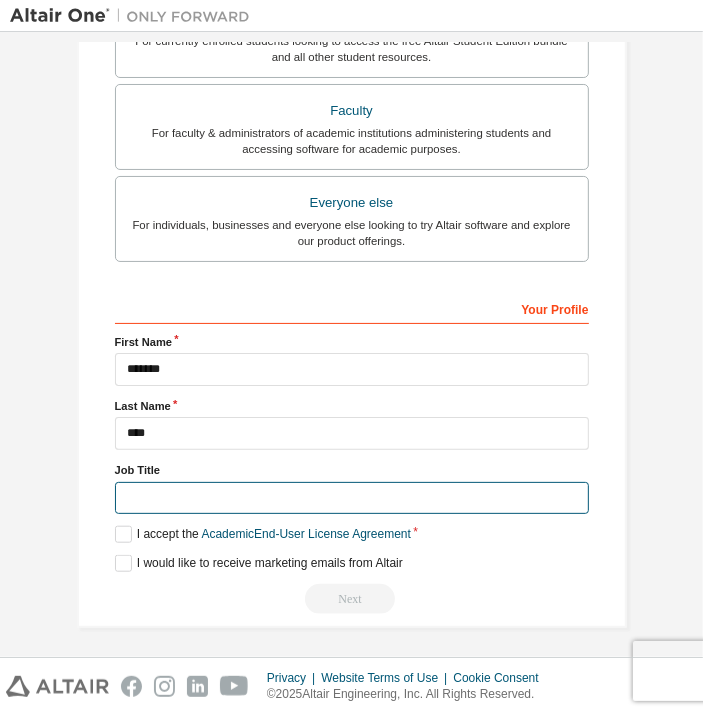 type on "*******" 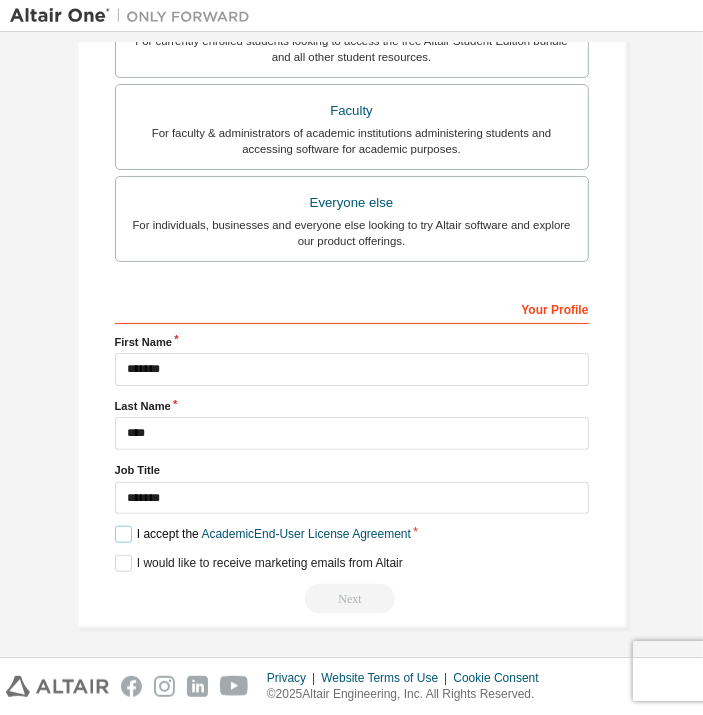 click on "I accept the   Academic   End-User License Agreement" at bounding box center [263, 534] 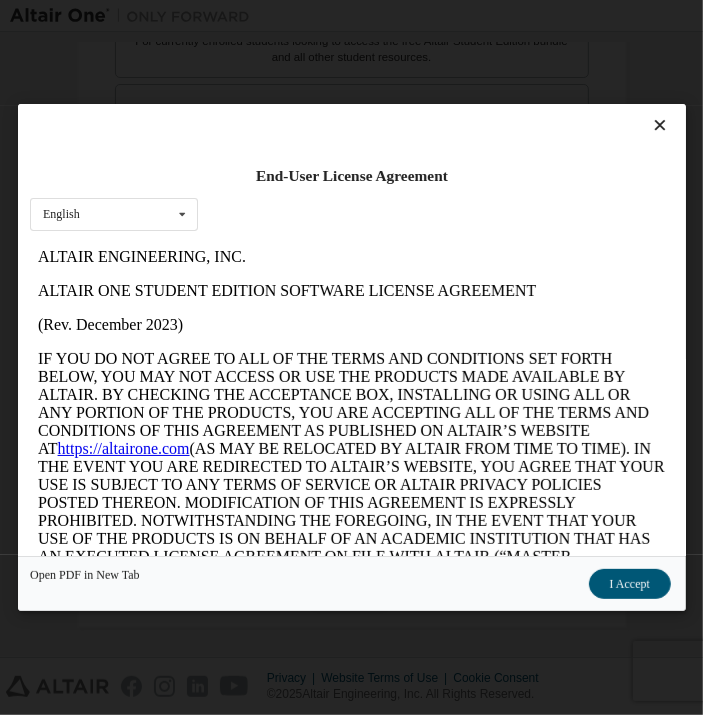 scroll, scrollTop: 0, scrollLeft: 0, axis: both 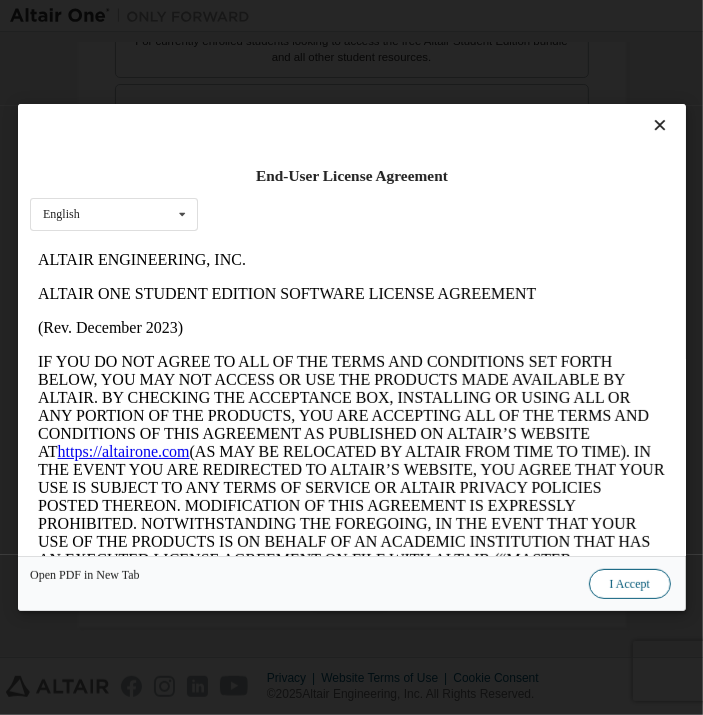 click on "I Accept" at bounding box center (629, 584) 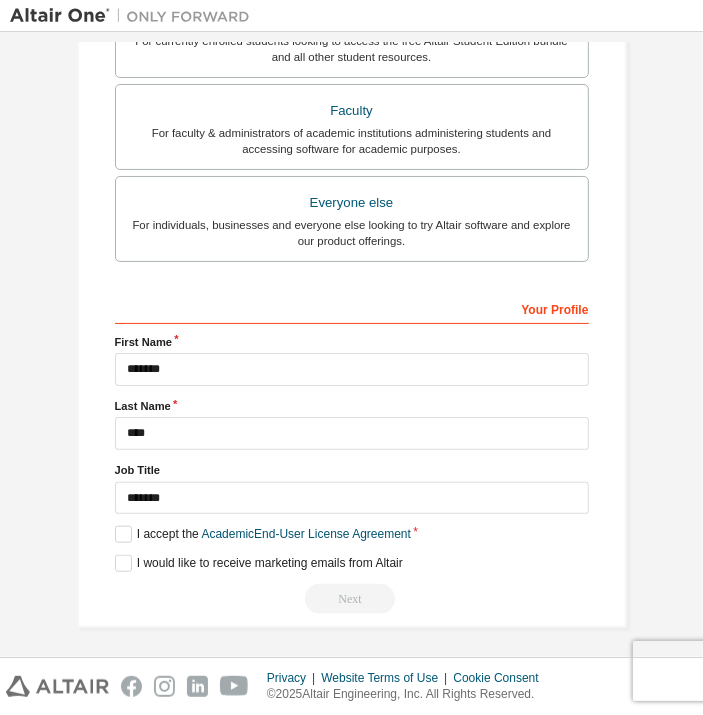 click on "Next" at bounding box center (352, 599) 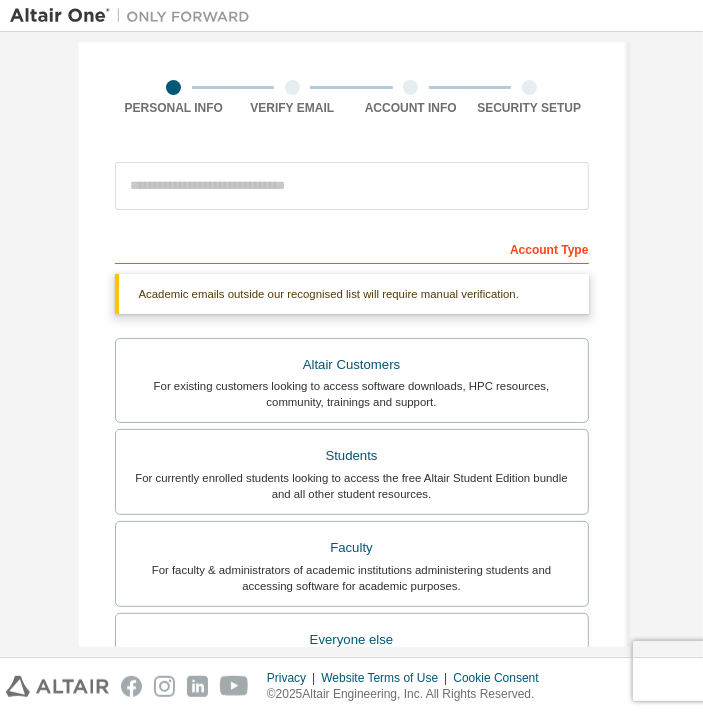 scroll, scrollTop: 128, scrollLeft: 0, axis: vertical 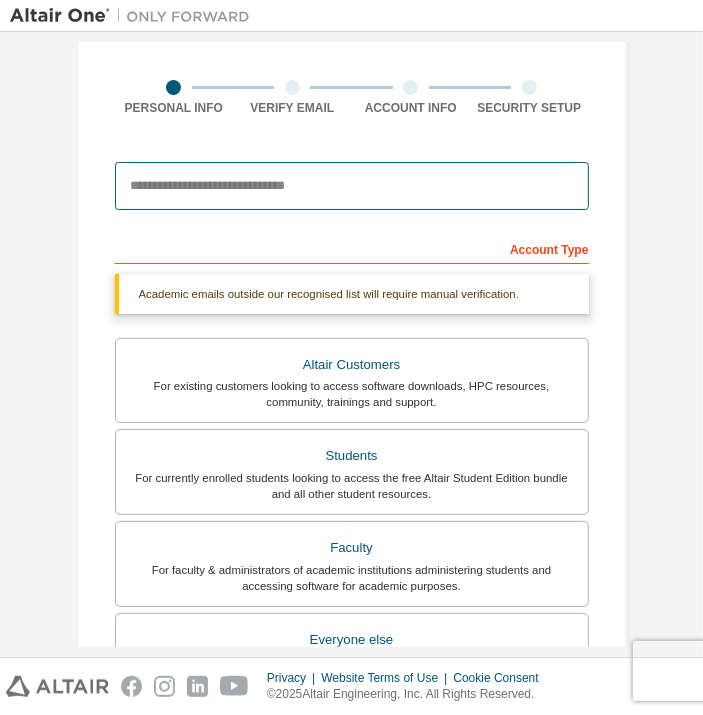 click at bounding box center [352, 186] 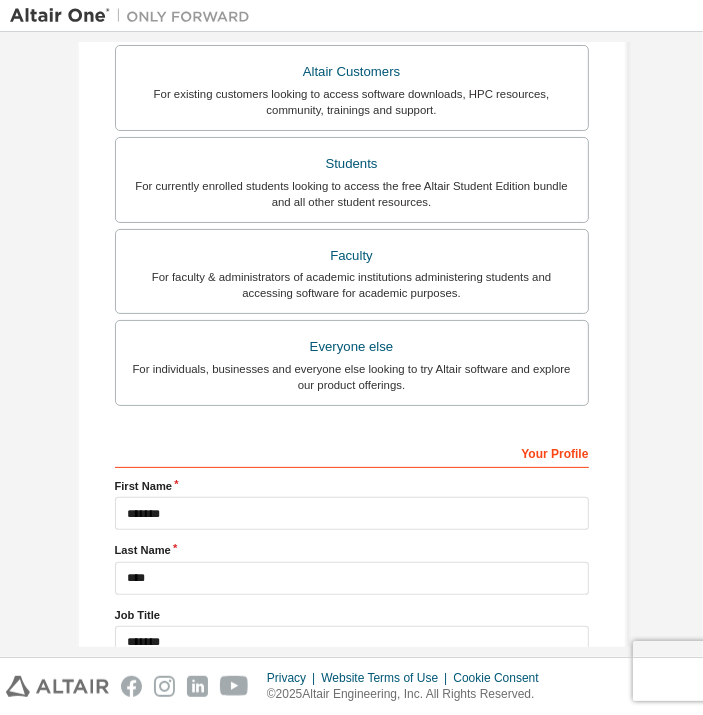 scroll, scrollTop: 576, scrollLeft: 0, axis: vertical 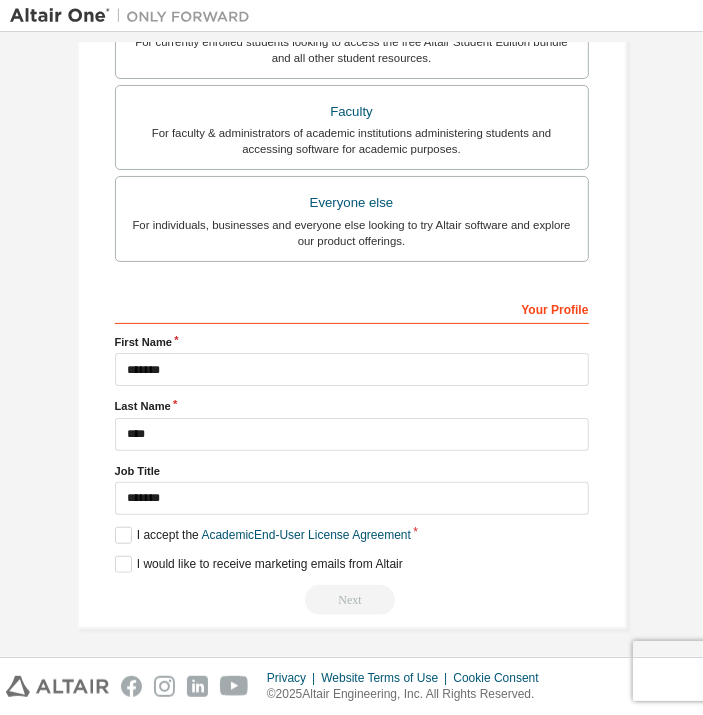 click on "Next" at bounding box center [352, 600] 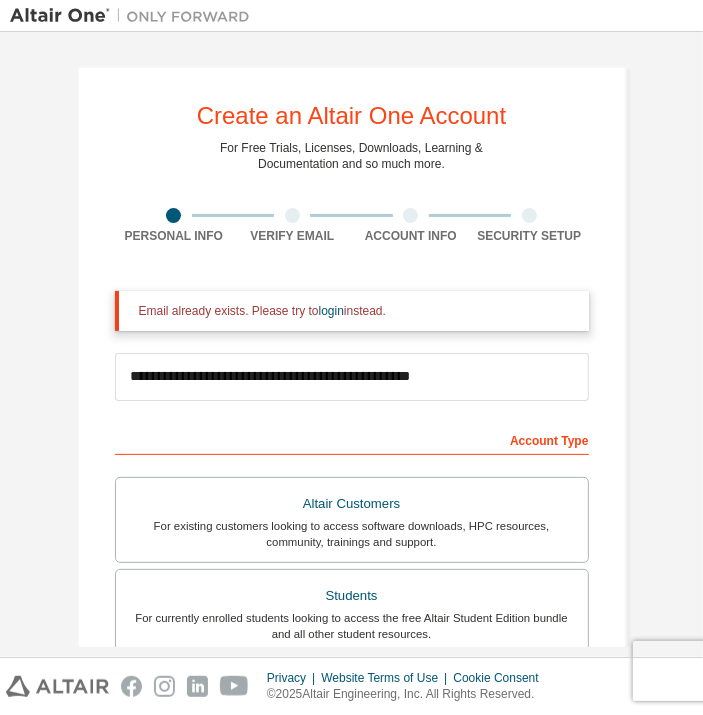 scroll, scrollTop: 0, scrollLeft: 0, axis: both 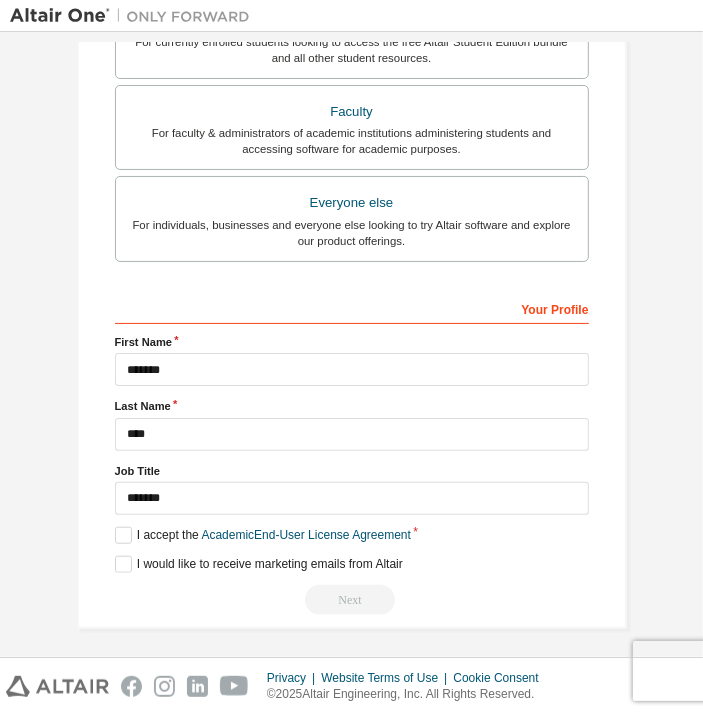 click on "Next" at bounding box center (352, 600) 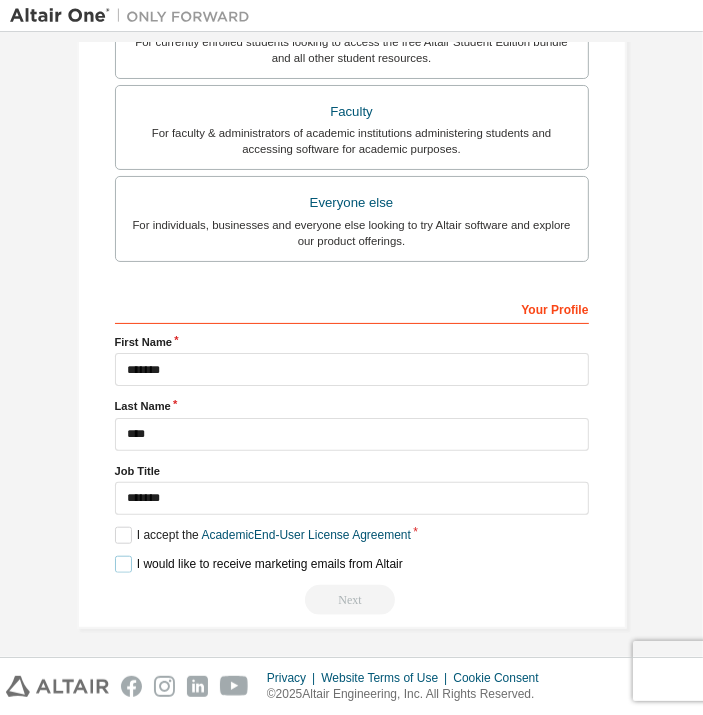 click on "I would like to receive marketing emails from Altair" at bounding box center [259, 564] 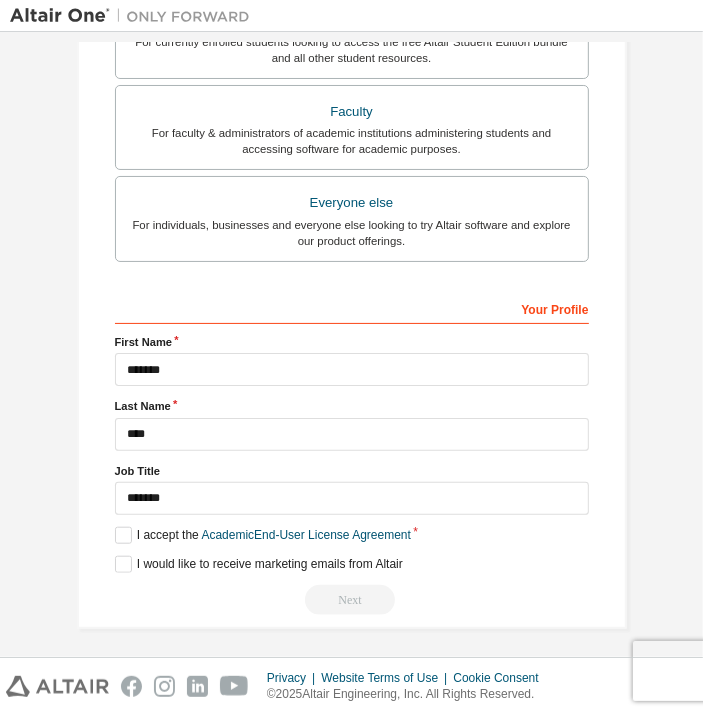 click on "Next" at bounding box center [352, 600] 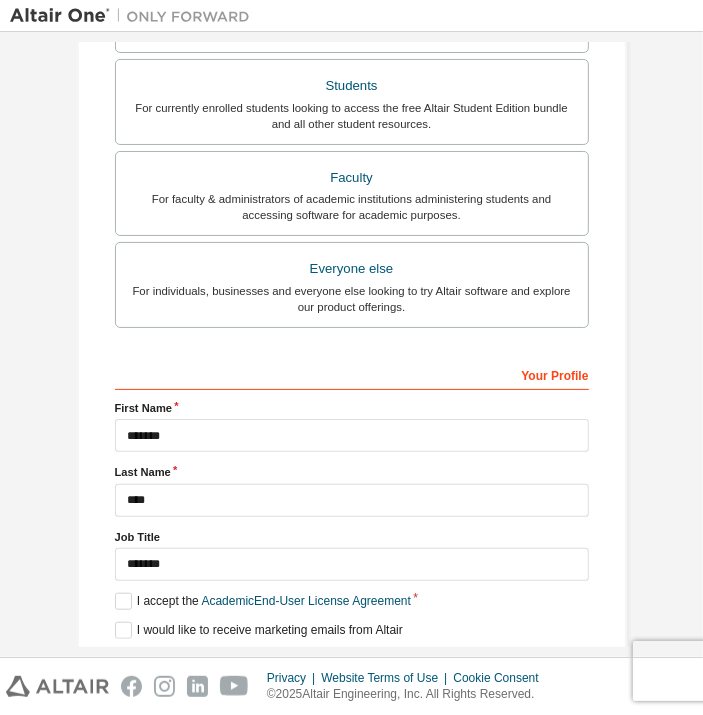 scroll, scrollTop: 576, scrollLeft: 0, axis: vertical 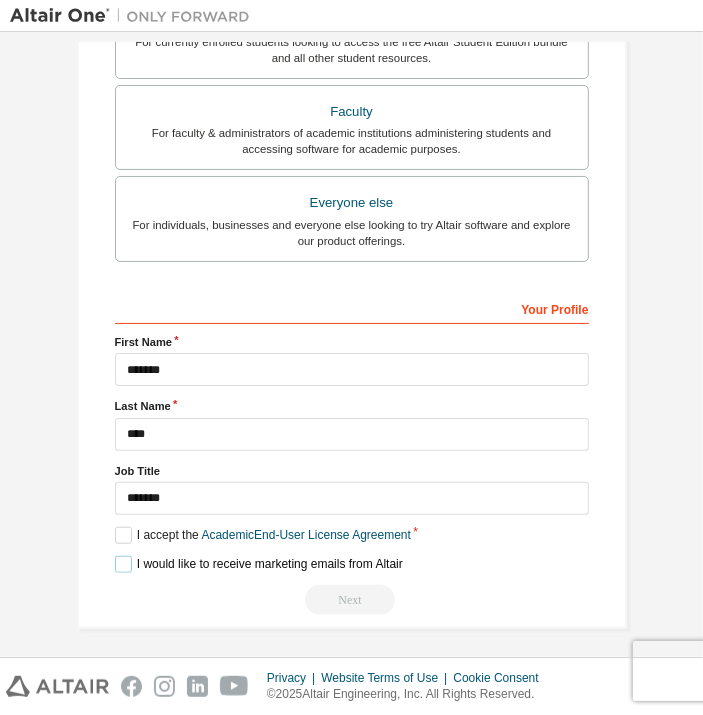 click on "I would like to receive marketing emails from Altair" at bounding box center [259, 564] 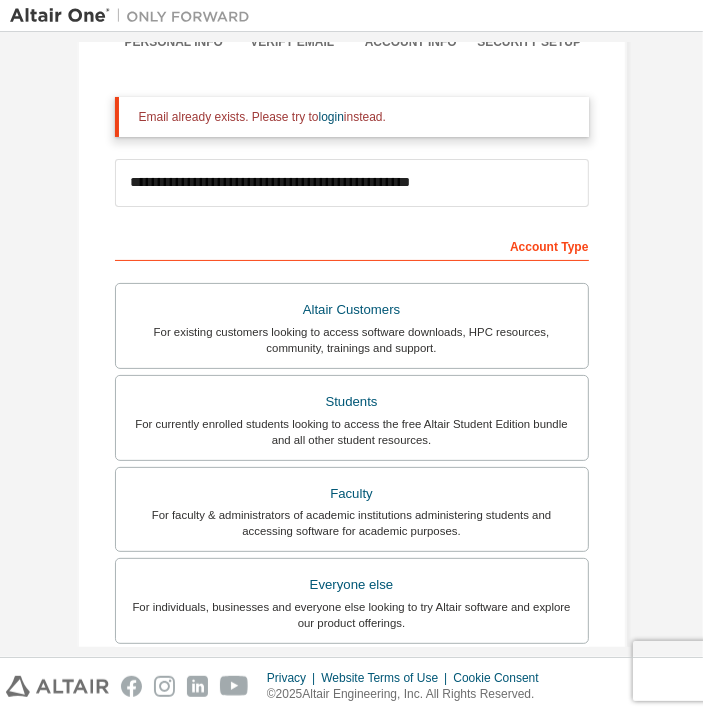 scroll, scrollTop: 195, scrollLeft: 0, axis: vertical 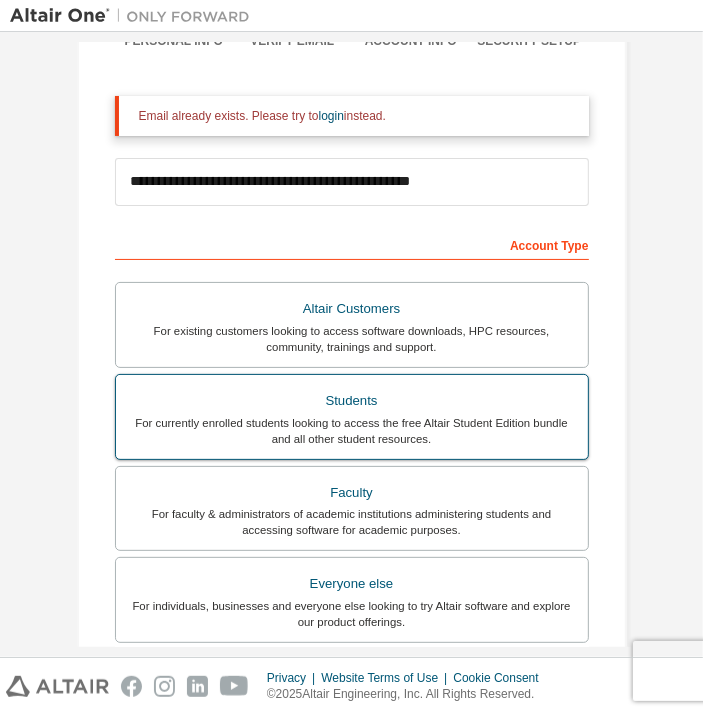 click on "For currently enrolled students looking to access the free Altair Student Edition bundle and all other student resources." at bounding box center (352, 431) 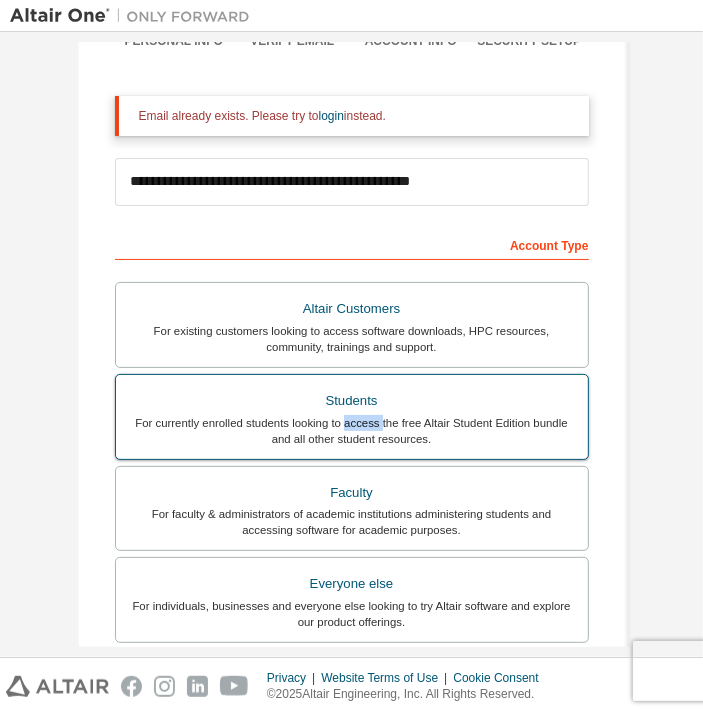 click on "For currently enrolled students looking to access the free Altair Student Edition bundle and all other student resources." at bounding box center [352, 431] 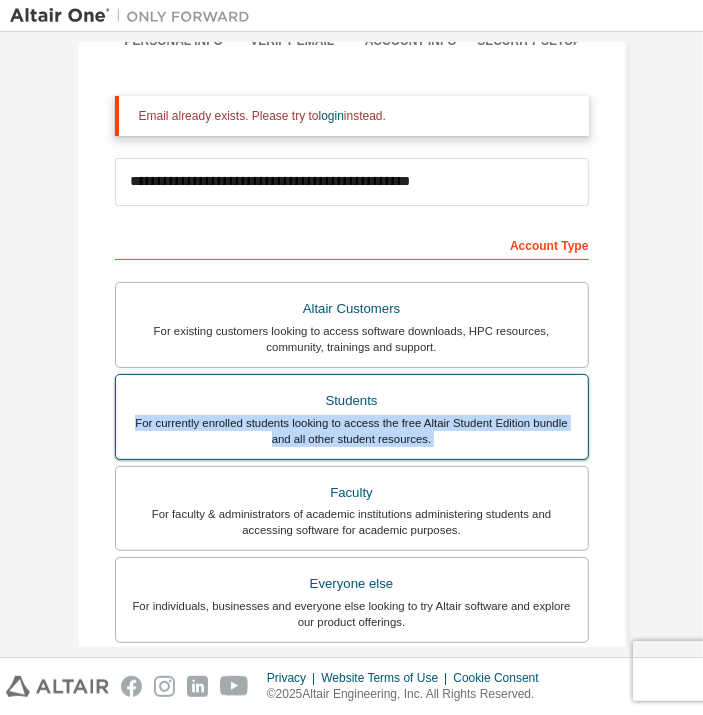 click on "For currently enrolled students looking to access the free Altair Student Edition bundle and all other student resources." at bounding box center (352, 431) 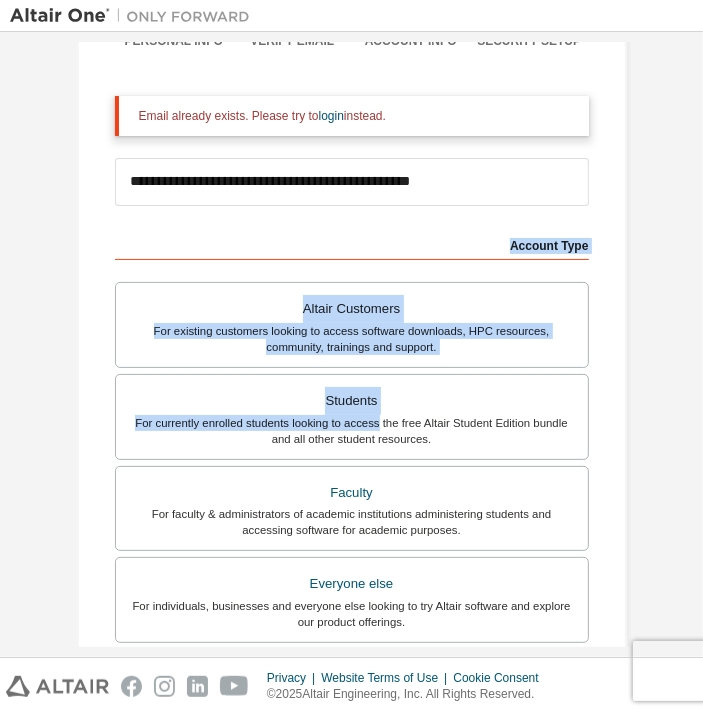 drag, startPoint x: 364, startPoint y: 413, endPoint x: 145, endPoint y: 220, distance: 291.90753 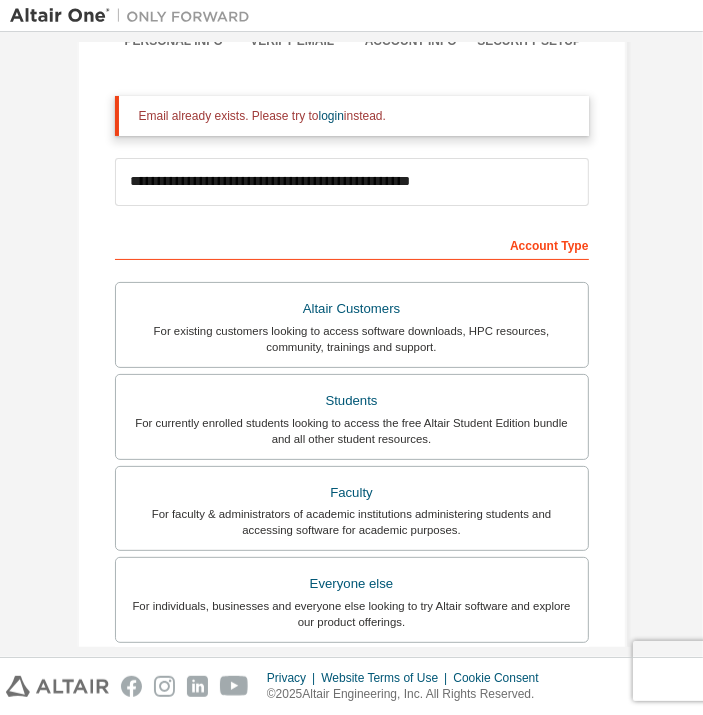 click on "**********" at bounding box center [352, 440] 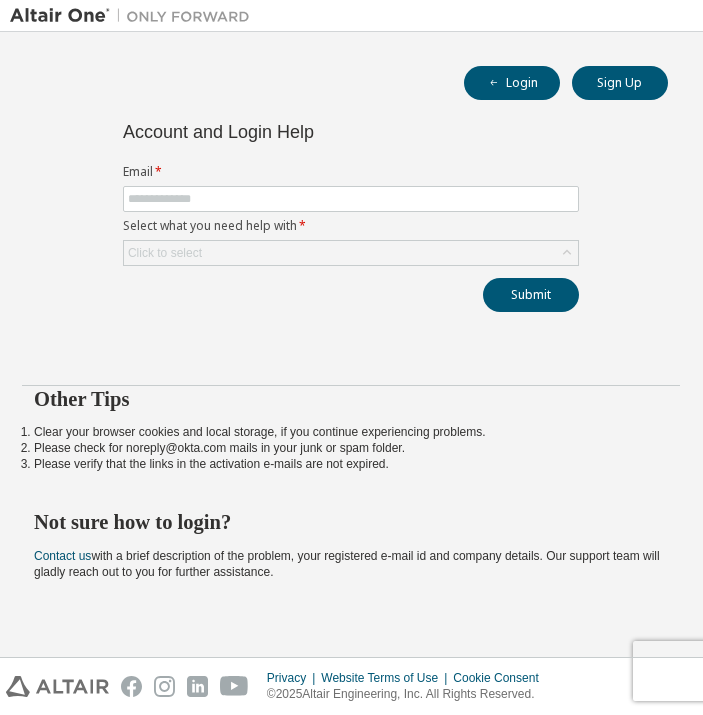 scroll, scrollTop: 0, scrollLeft: 0, axis: both 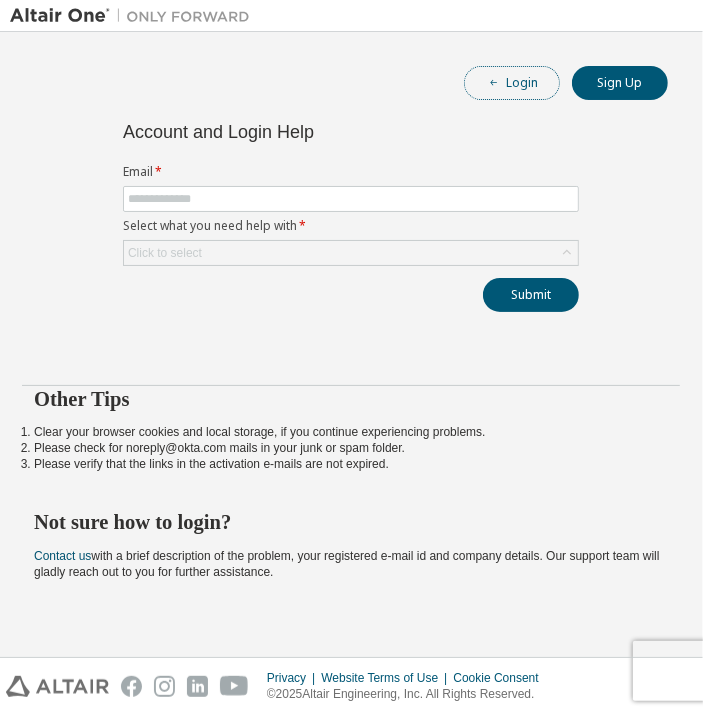 click on "Login" at bounding box center [512, 83] 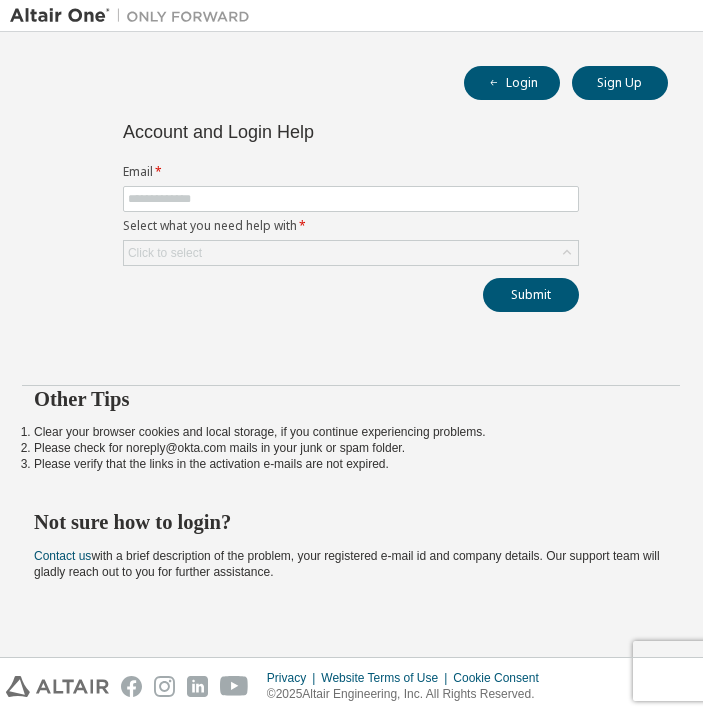scroll, scrollTop: 0, scrollLeft: 0, axis: both 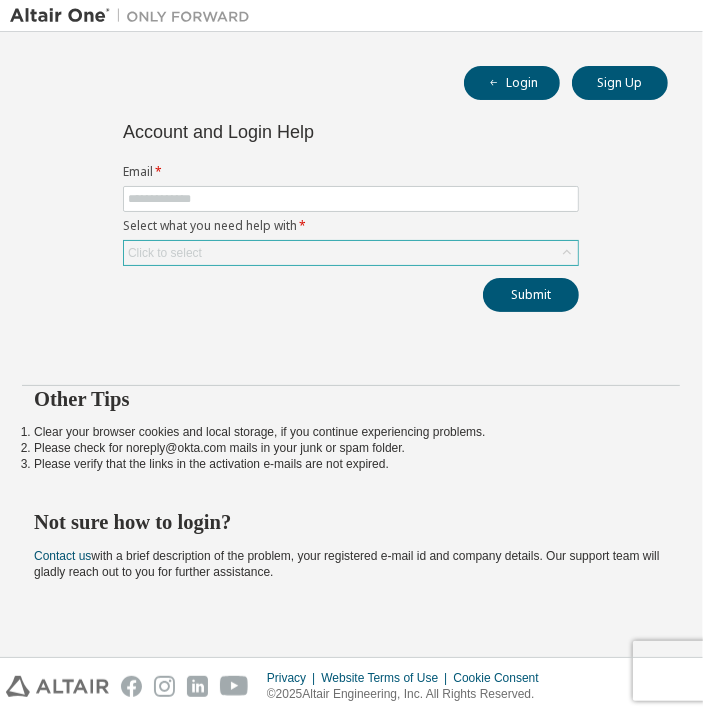 click on "Click to select" at bounding box center (165, 253) 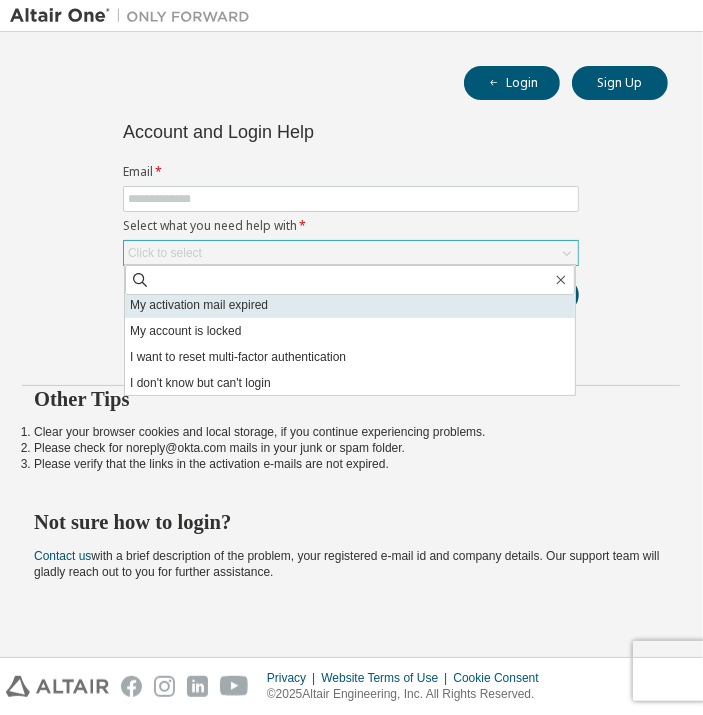 scroll, scrollTop: 56, scrollLeft: 0, axis: vertical 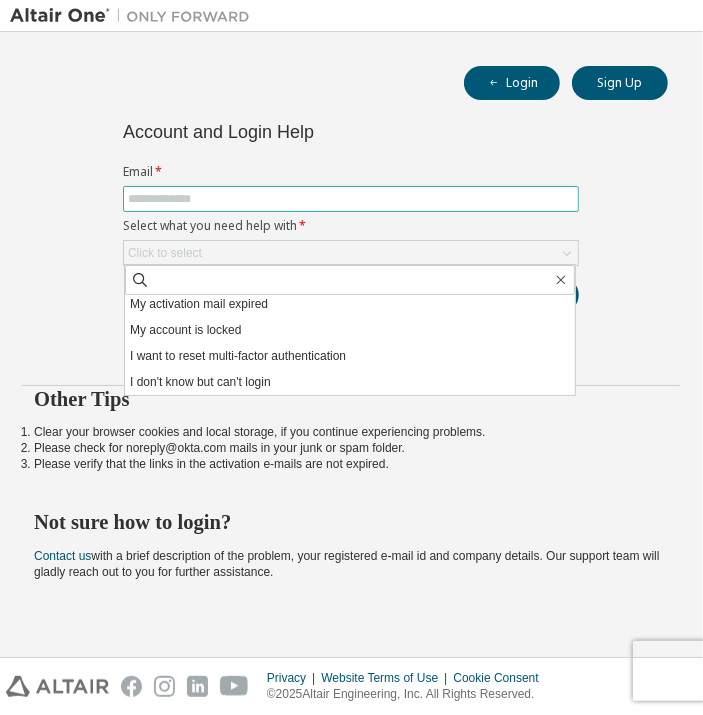 click at bounding box center [351, 199] 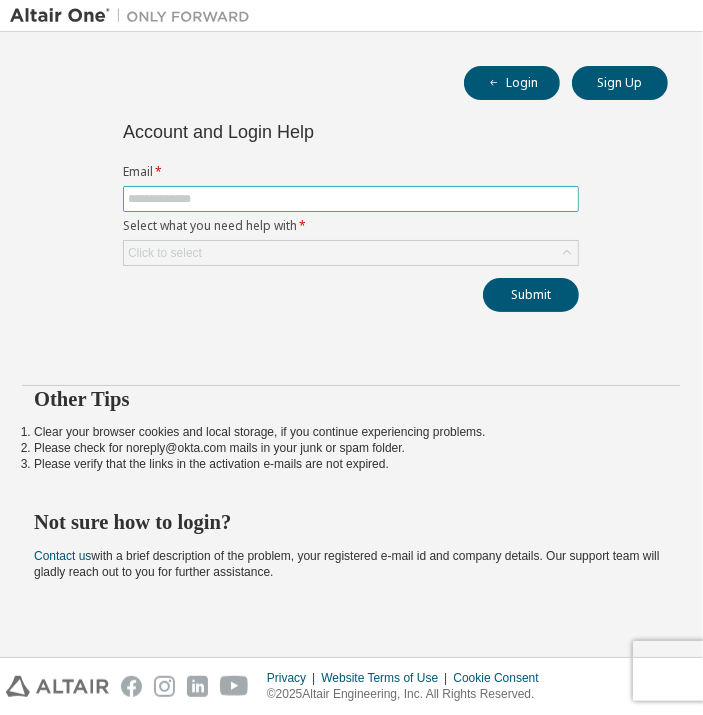 type on "**********" 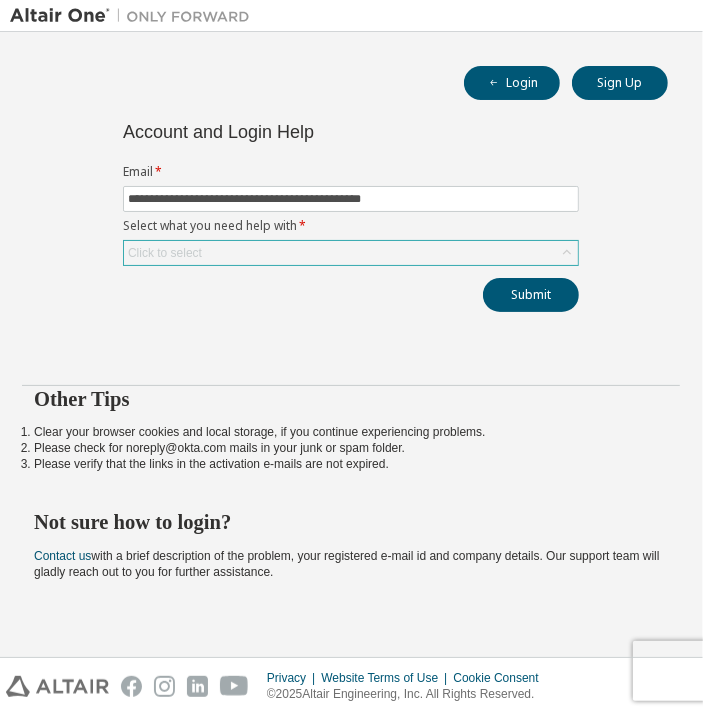 click on "Click to select" at bounding box center [351, 253] 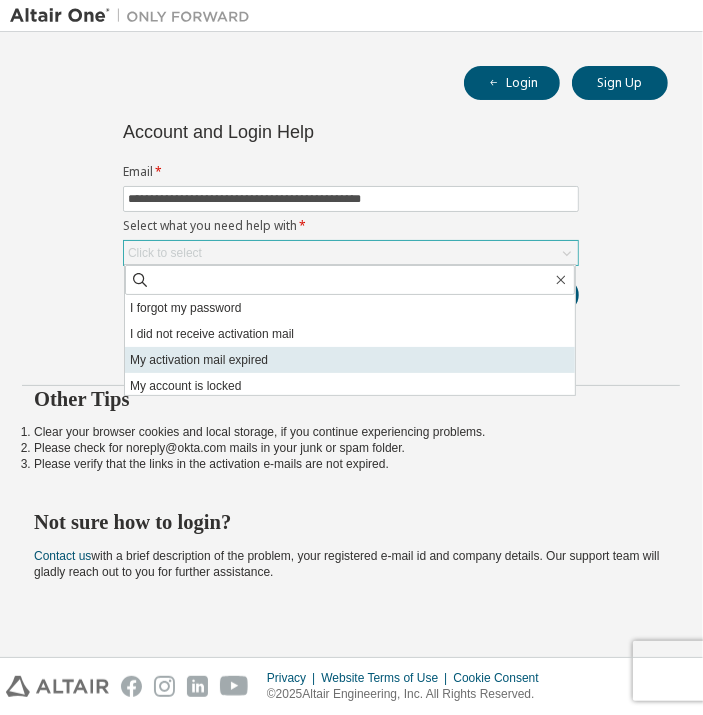 scroll, scrollTop: 56, scrollLeft: 0, axis: vertical 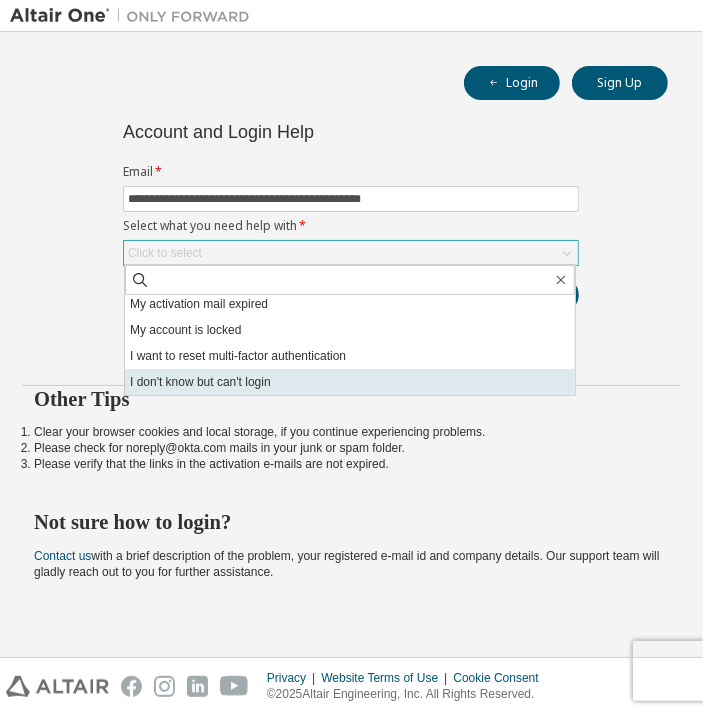 click on "I don't know but can't login" at bounding box center (350, 382) 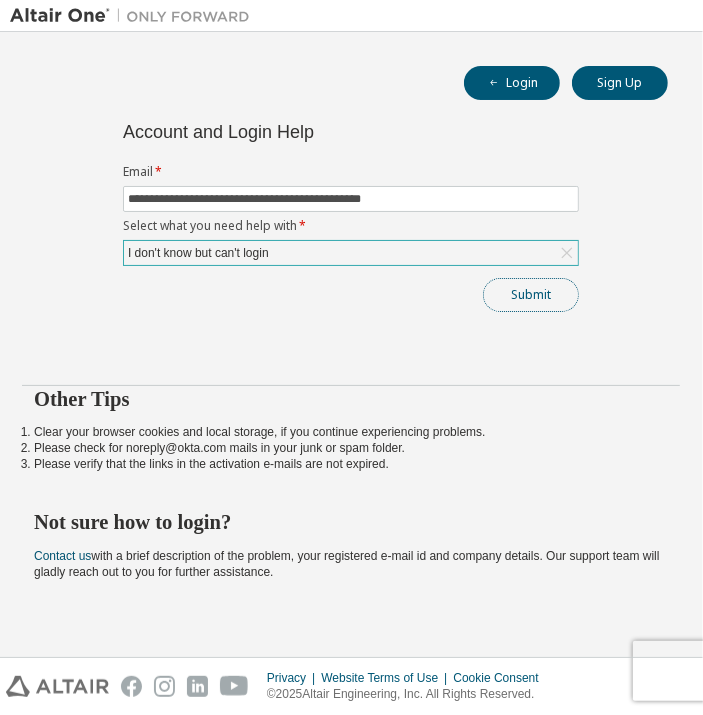 click on "Submit" at bounding box center [531, 295] 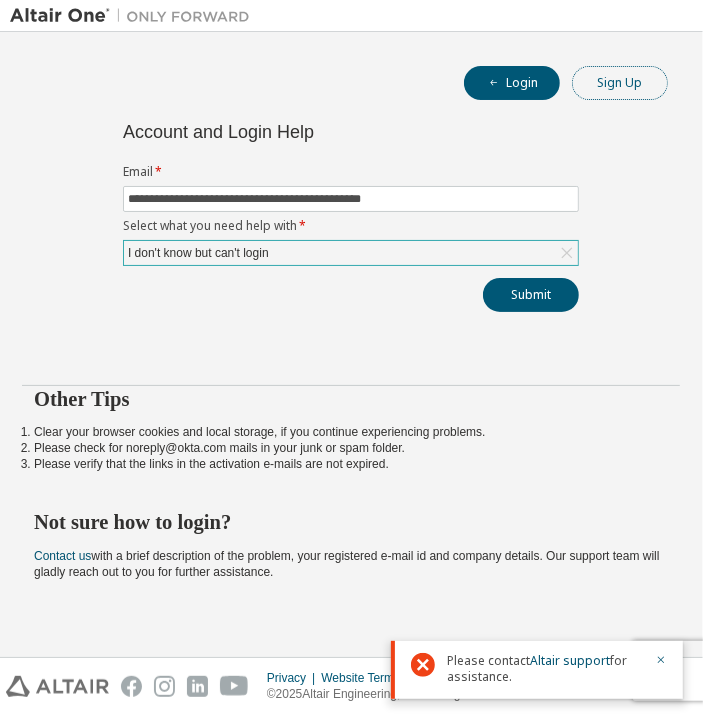 click on "Sign Up" at bounding box center [620, 83] 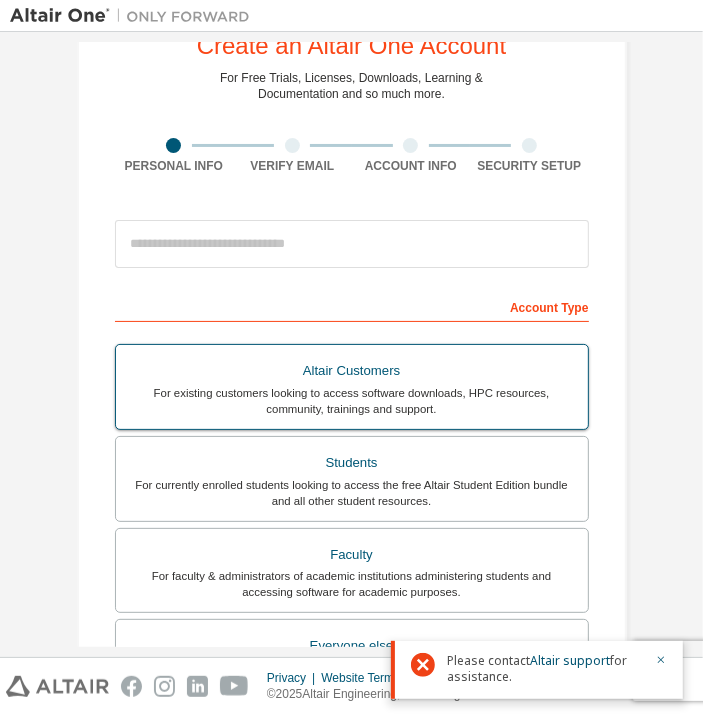 scroll, scrollTop: 0, scrollLeft: 0, axis: both 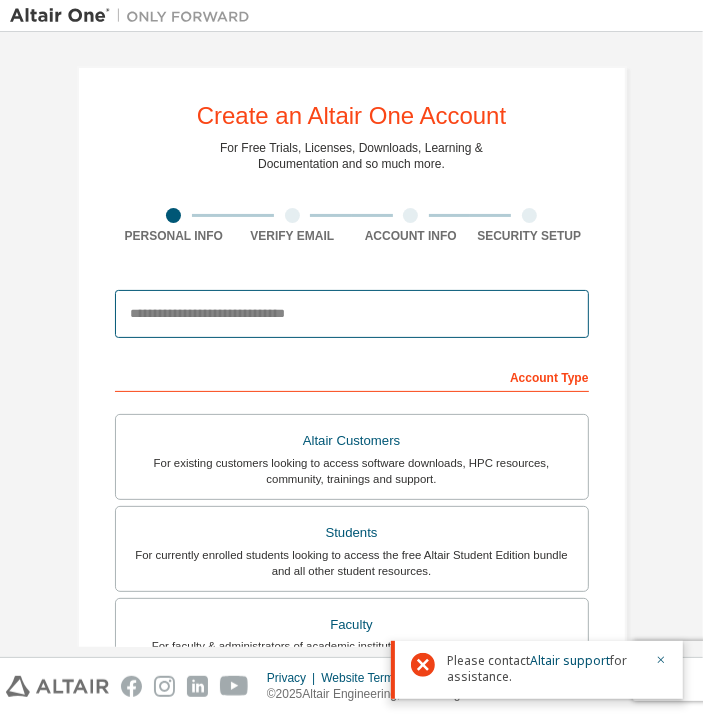 click at bounding box center (352, 314) 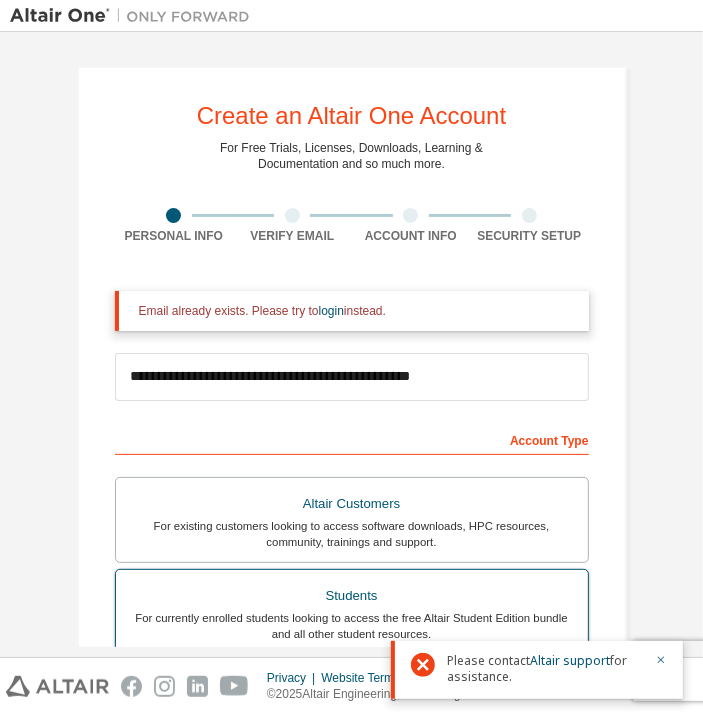 click on "For existing customers looking to access software downloads, HPC resources, community, trainings and support." at bounding box center (352, 534) 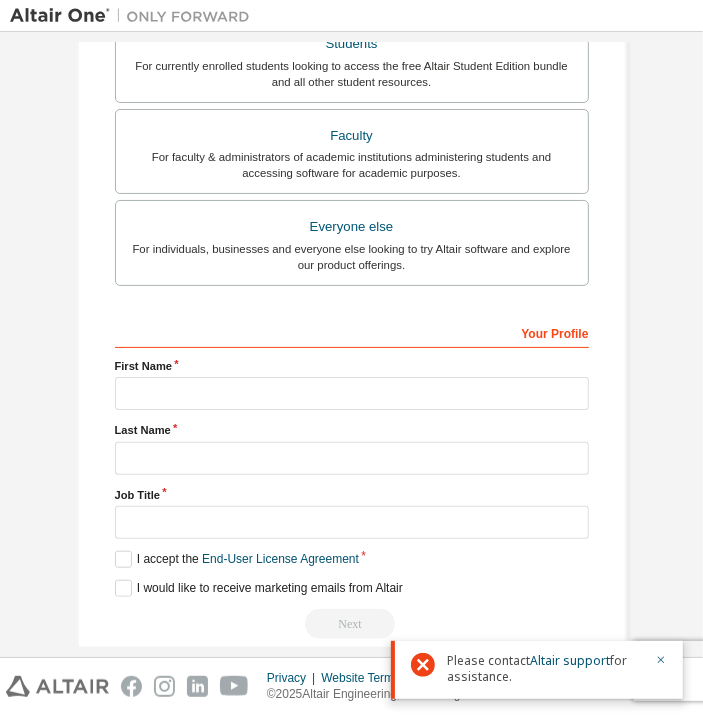 scroll, scrollTop: 576, scrollLeft: 0, axis: vertical 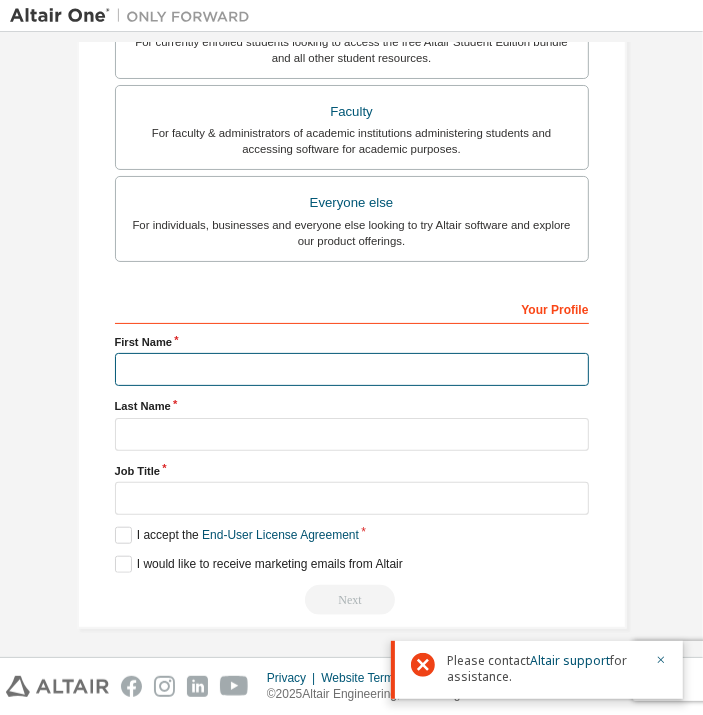 click at bounding box center (352, 369) 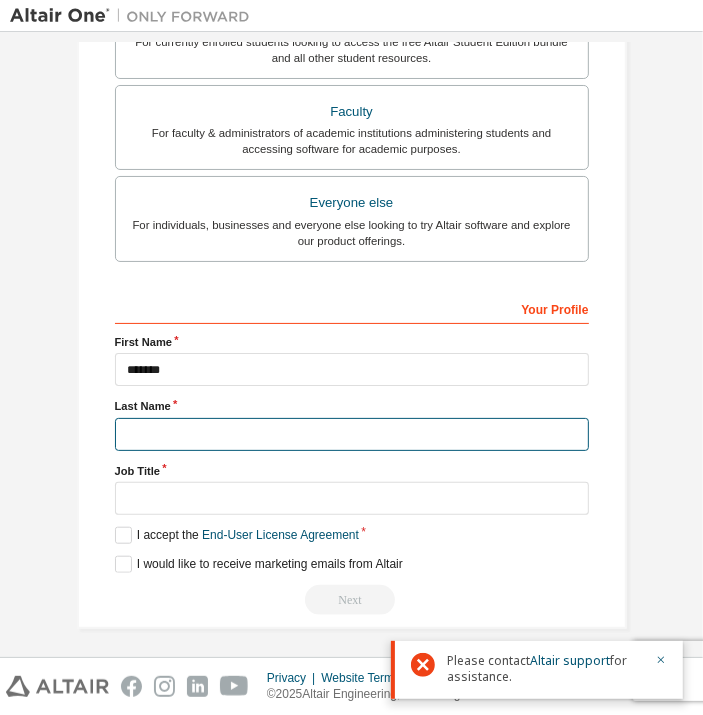 click at bounding box center [352, 434] 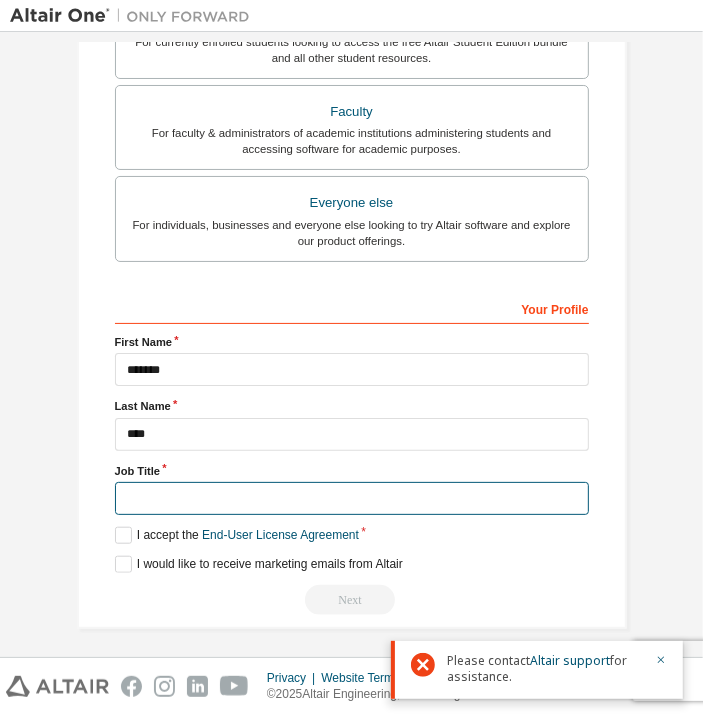 click at bounding box center (352, 498) 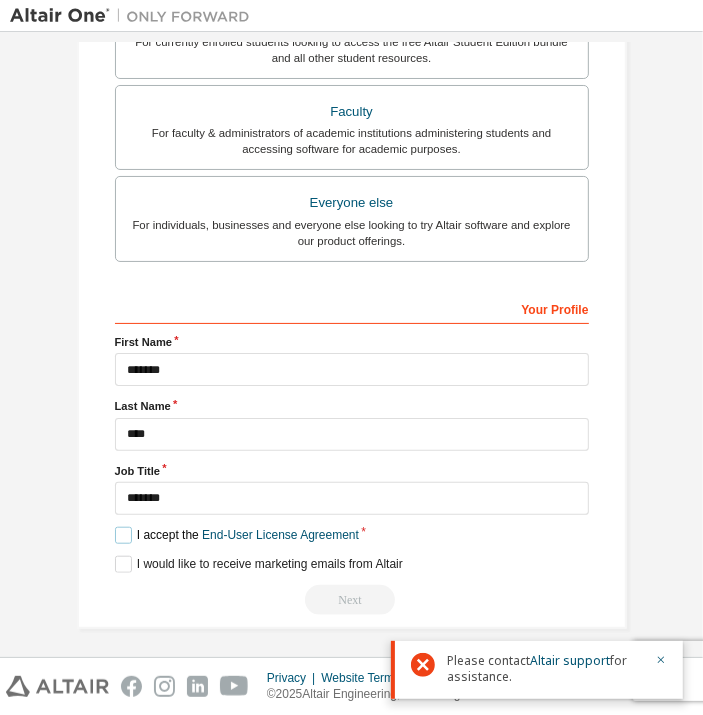 click on "I accept the    End-User License Agreement" at bounding box center [237, 535] 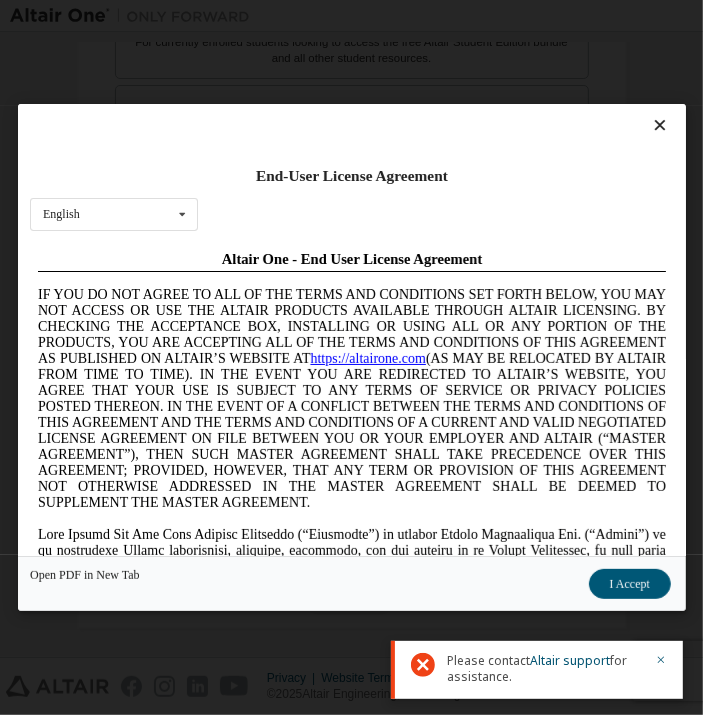 scroll, scrollTop: 0, scrollLeft: 0, axis: both 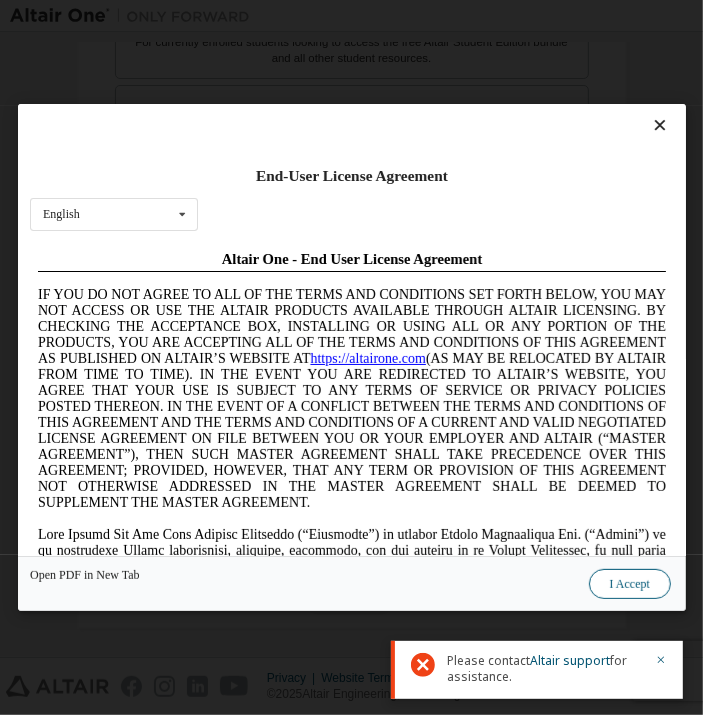 click on "I Accept" at bounding box center (629, 584) 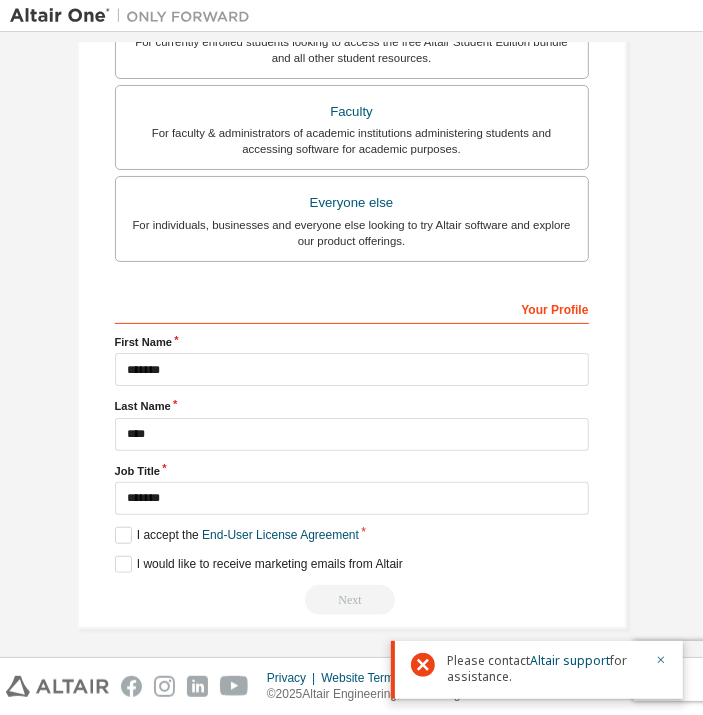 scroll, scrollTop: 0, scrollLeft: 0, axis: both 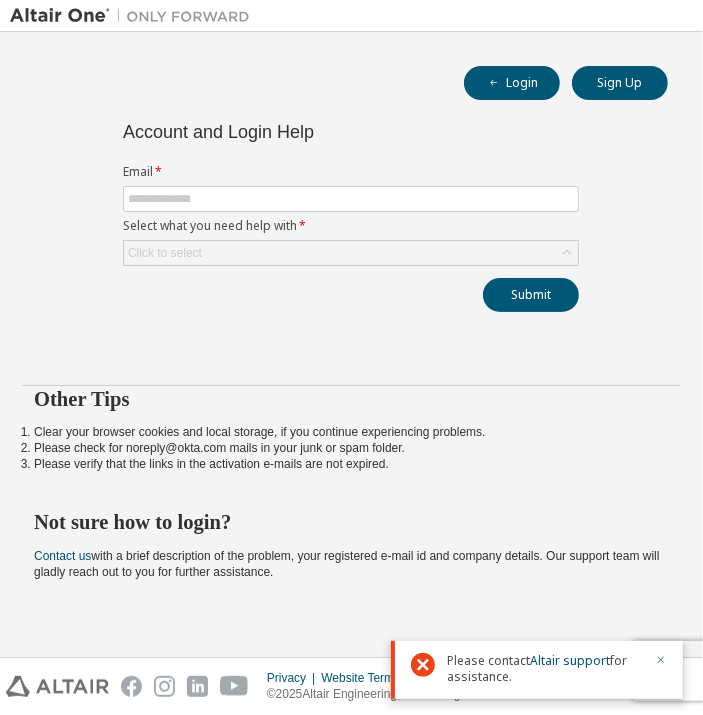 click 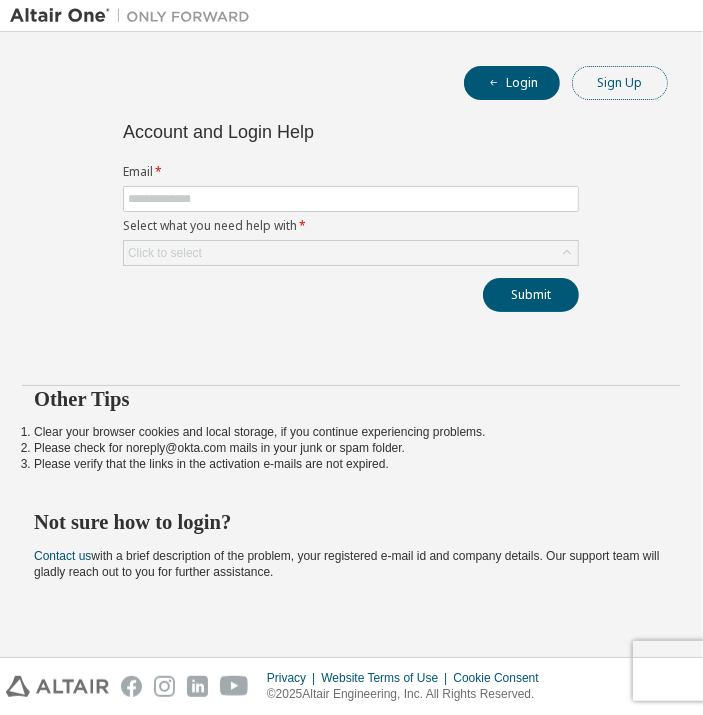 click on "Sign Up" at bounding box center [620, 83] 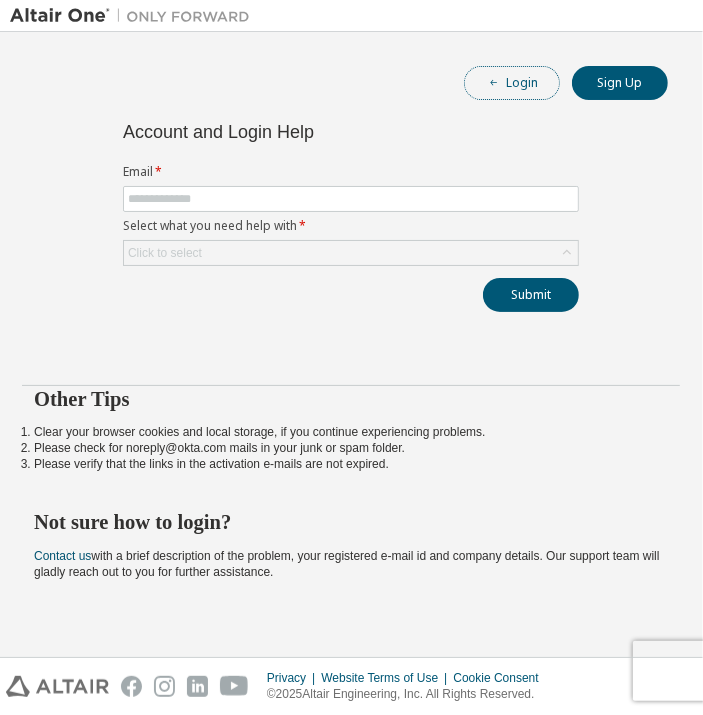 click 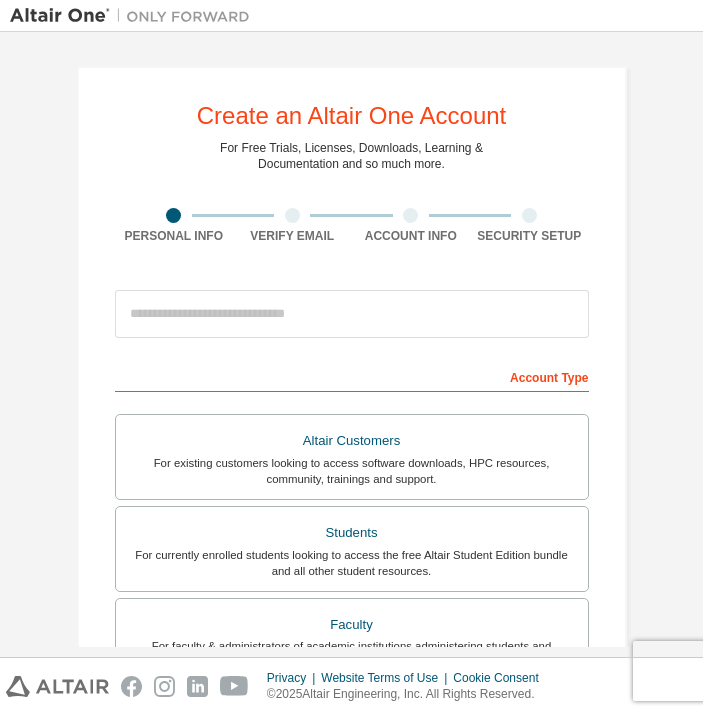scroll, scrollTop: 0, scrollLeft: 0, axis: both 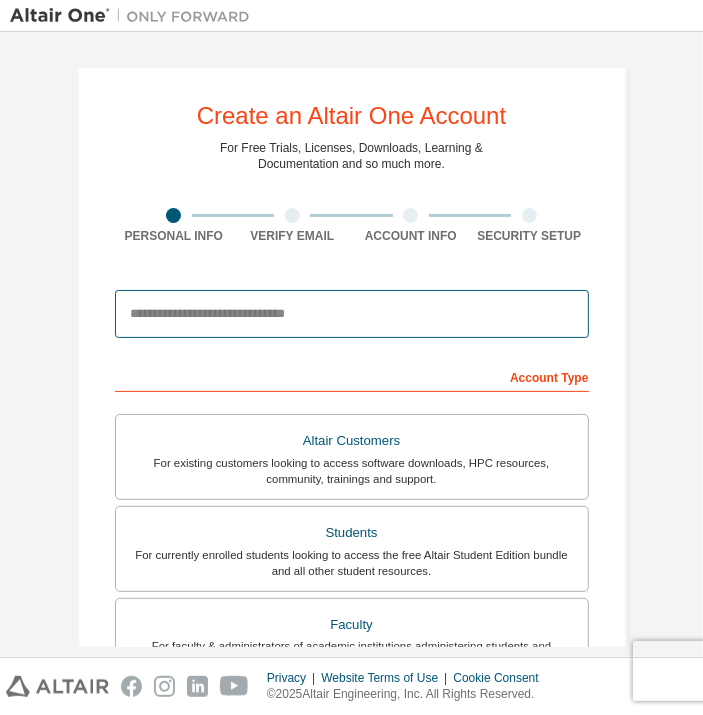 click at bounding box center (352, 314) 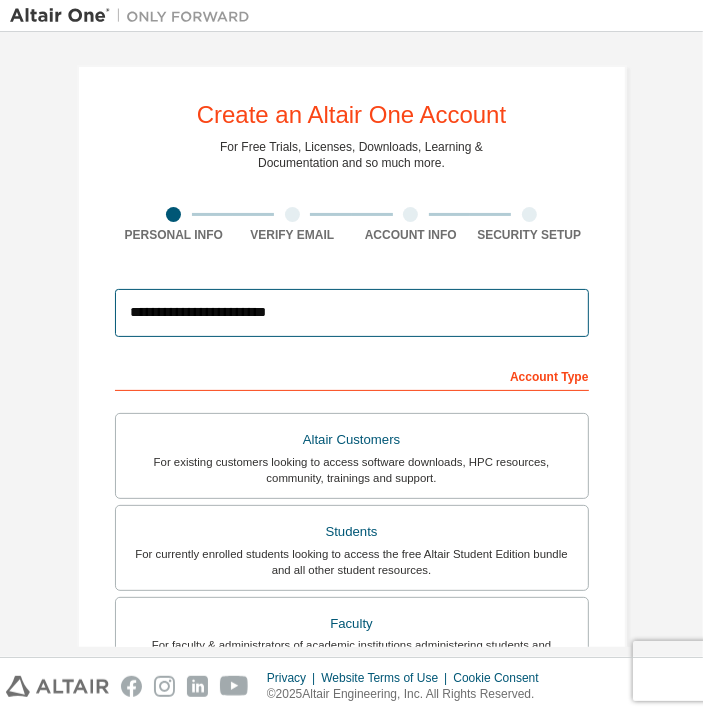 scroll, scrollTop: 0, scrollLeft: 0, axis: both 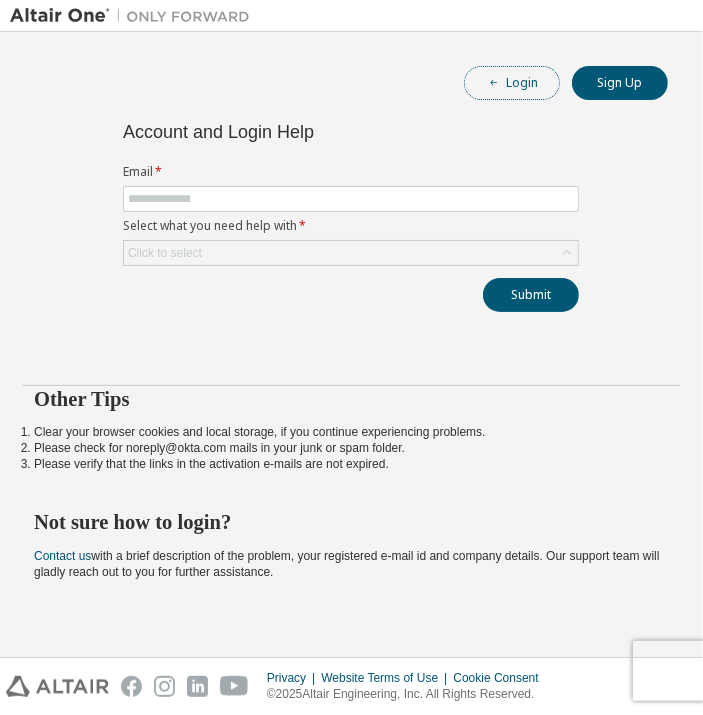 click on "Login" at bounding box center [512, 83] 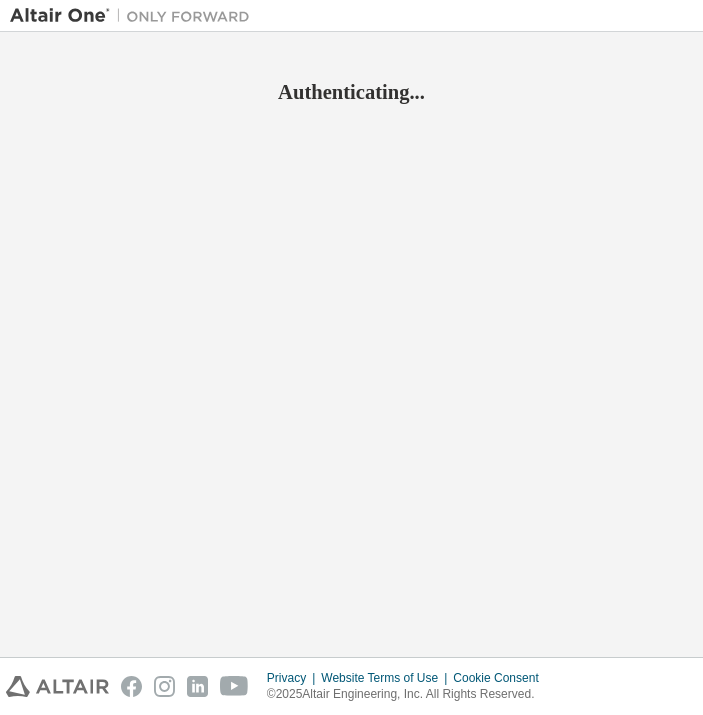 scroll, scrollTop: 0, scrollLeft: 0, axis: both 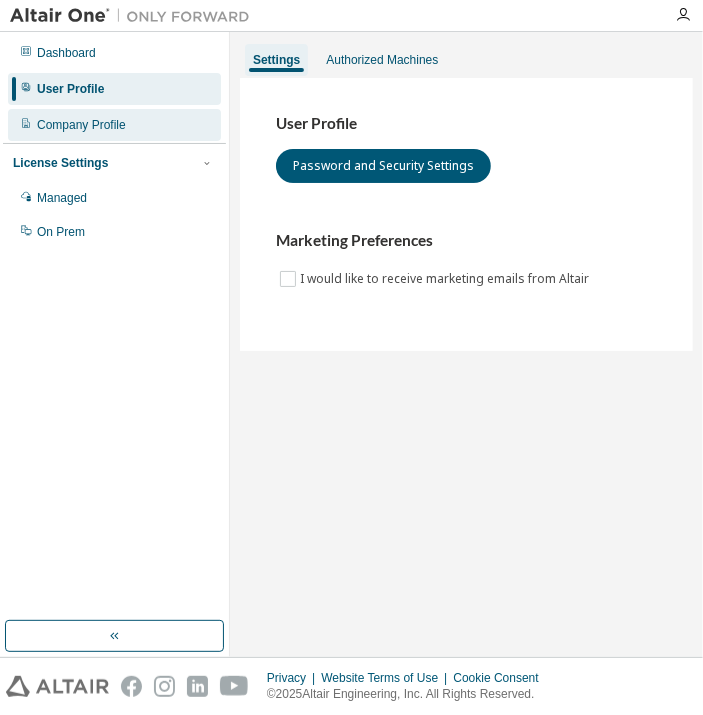 click on "Company Profile" at bounding box center (114, 125) 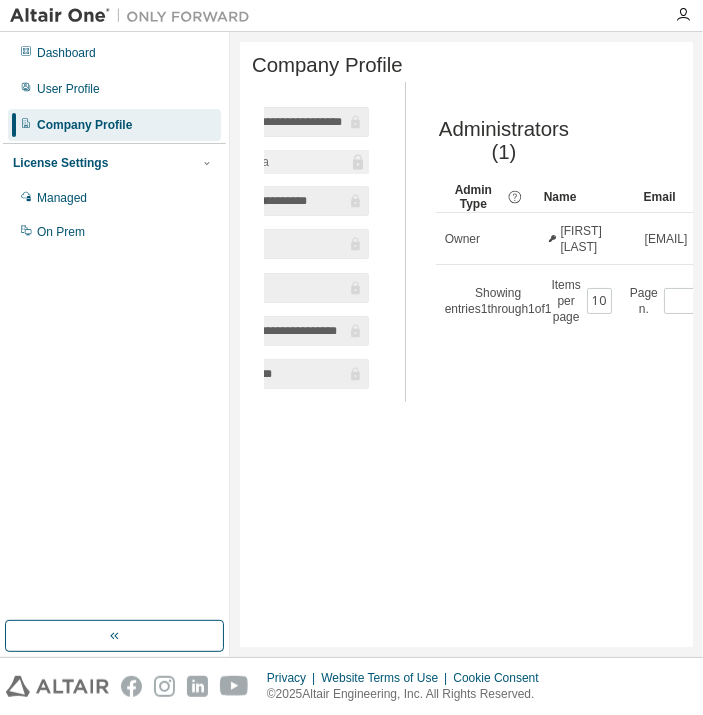 scroll, scrollTop: 0, scrollLeft: 120, axis: horizontal 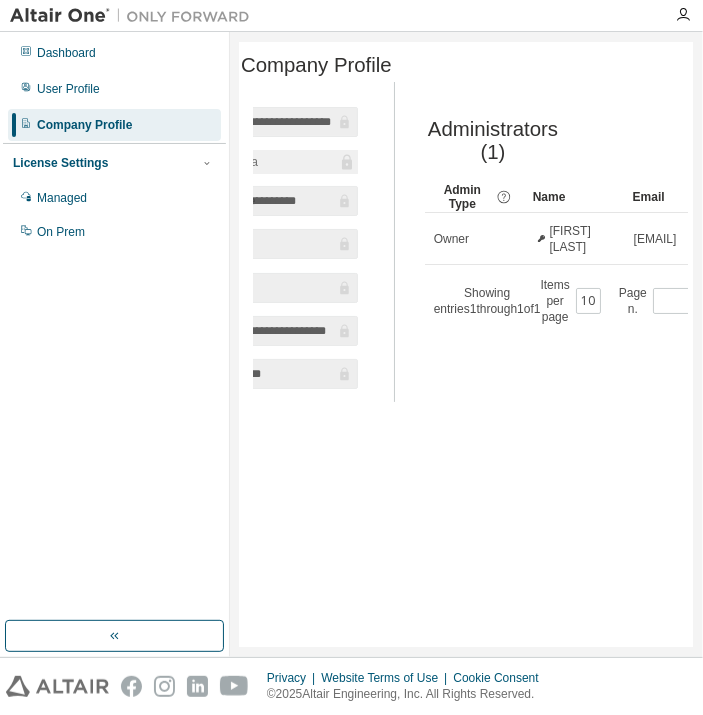 drag, startPoint x: 319, startPoint y: 207, endPoint x: 160, endPoint y: 278, distance: 174.13214 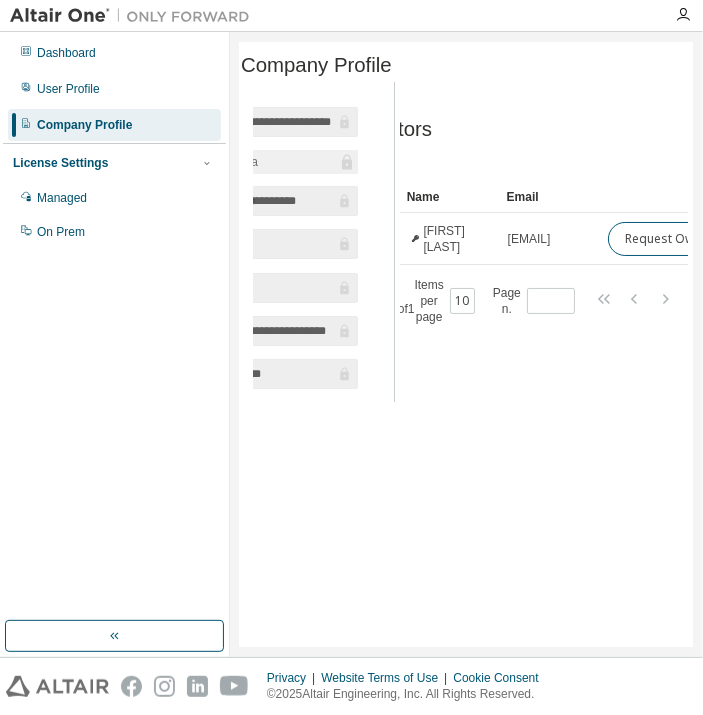 scroll, scrollTop: 0, scrollLeft: 124, axis: horizontal 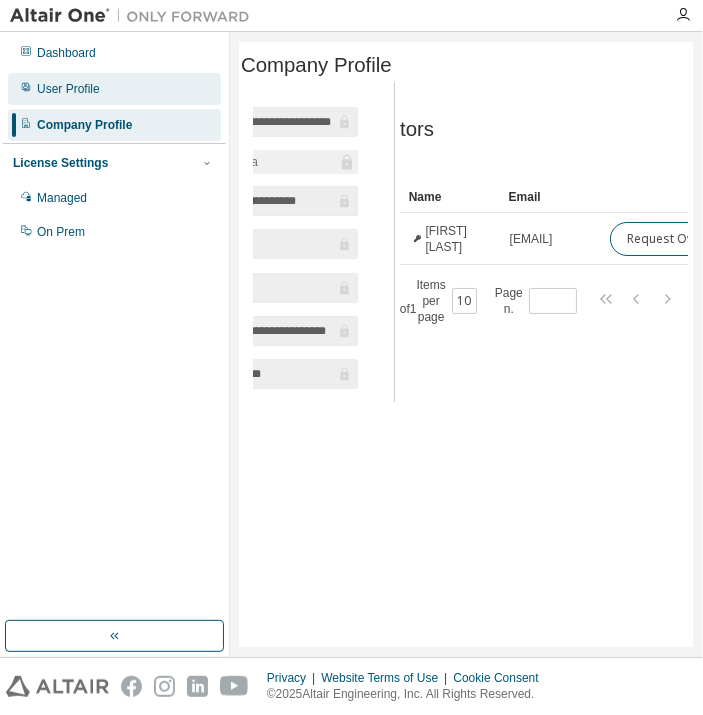 click on "User Profile" at bounding box center [114, 89] 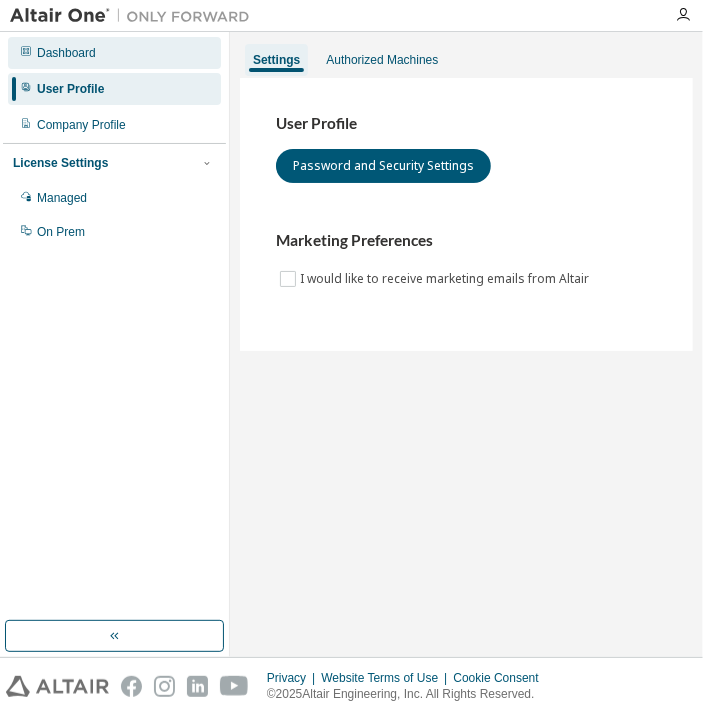 click on "Dashboard" at bounding box center (114, 53) 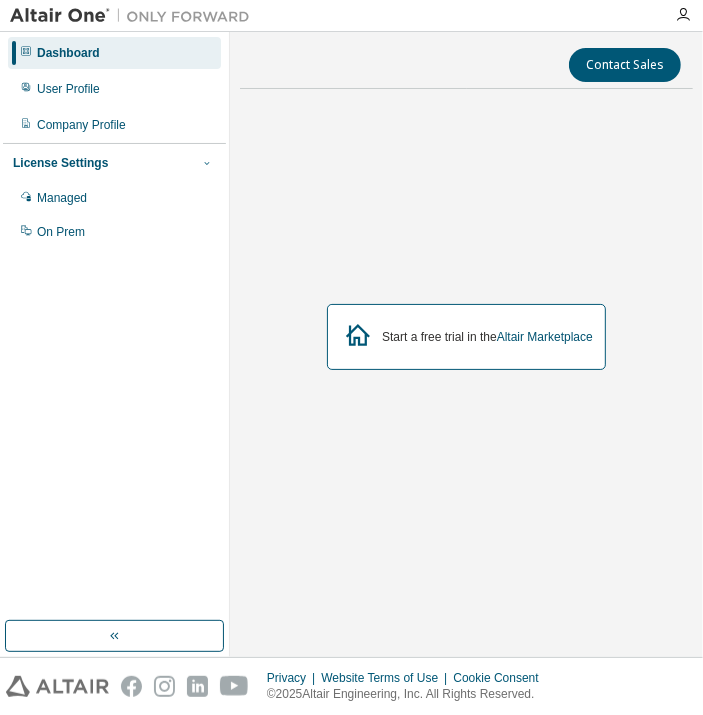 click 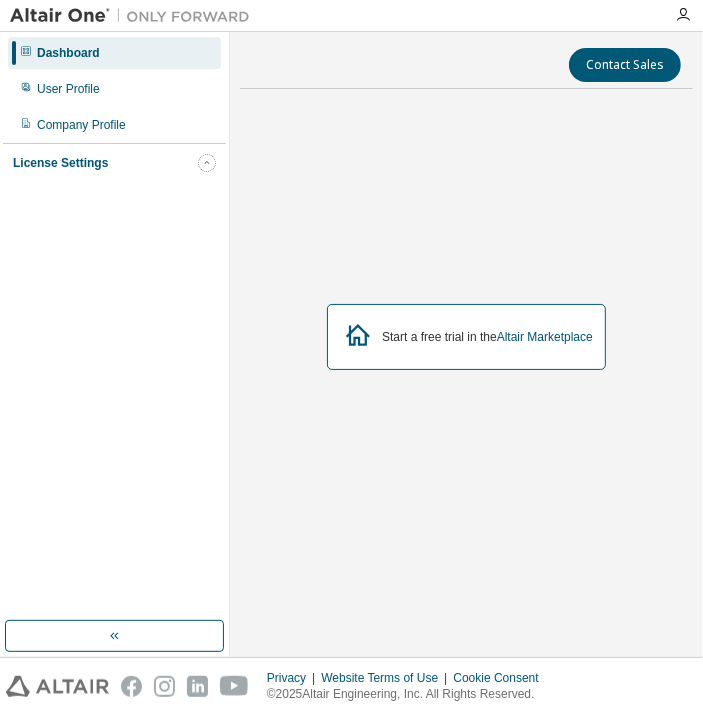 click 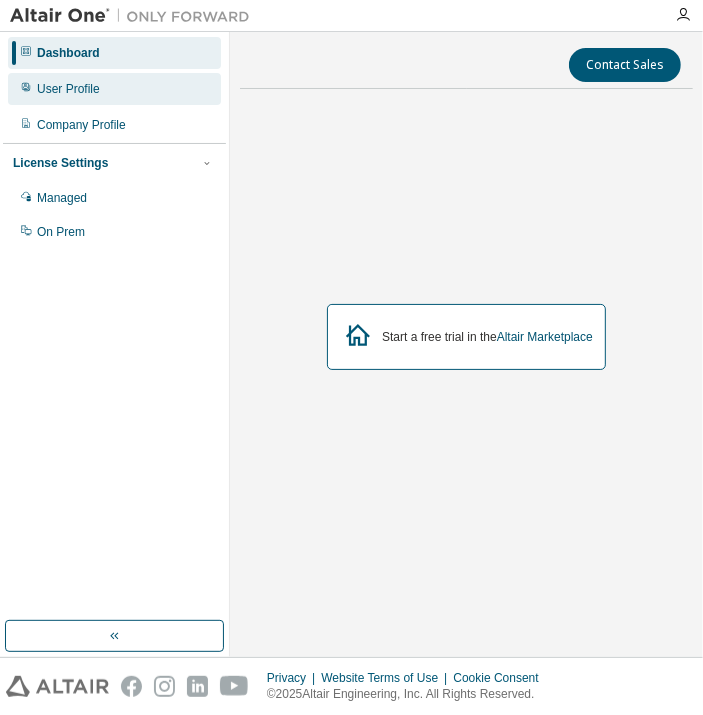 click on "User Profile" at bounding box center (68, 89) 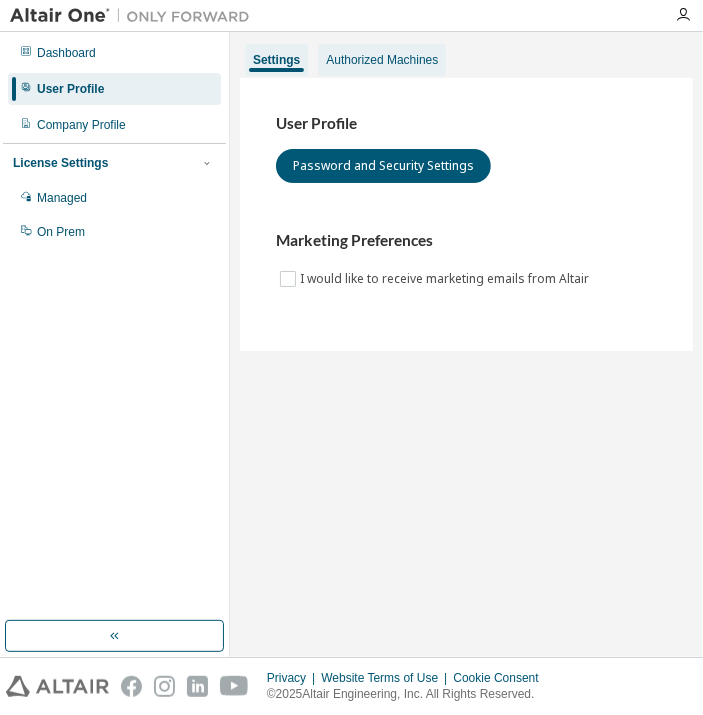 click on "Authorized Machines" at bounding box center [382, 60] 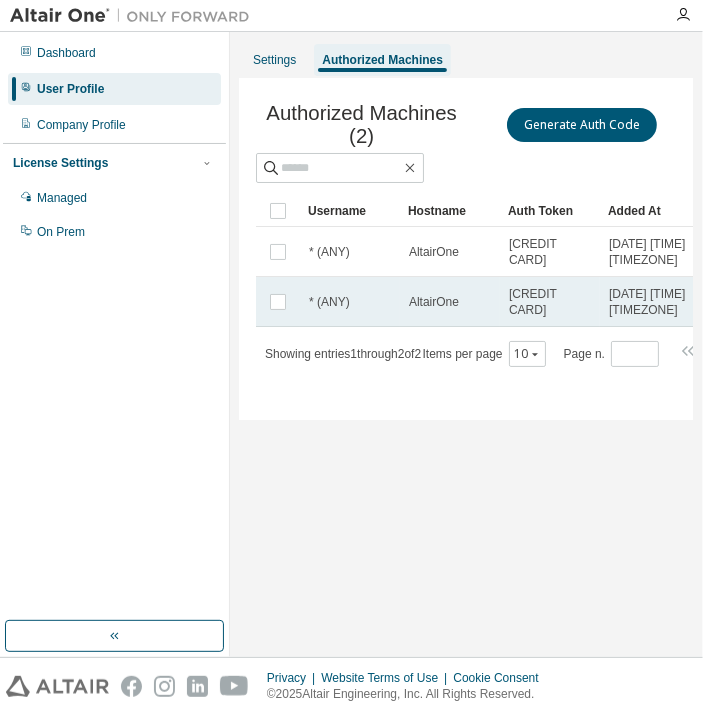 scroll, scrollTop: 0, scrollLeft: 0, axis: both 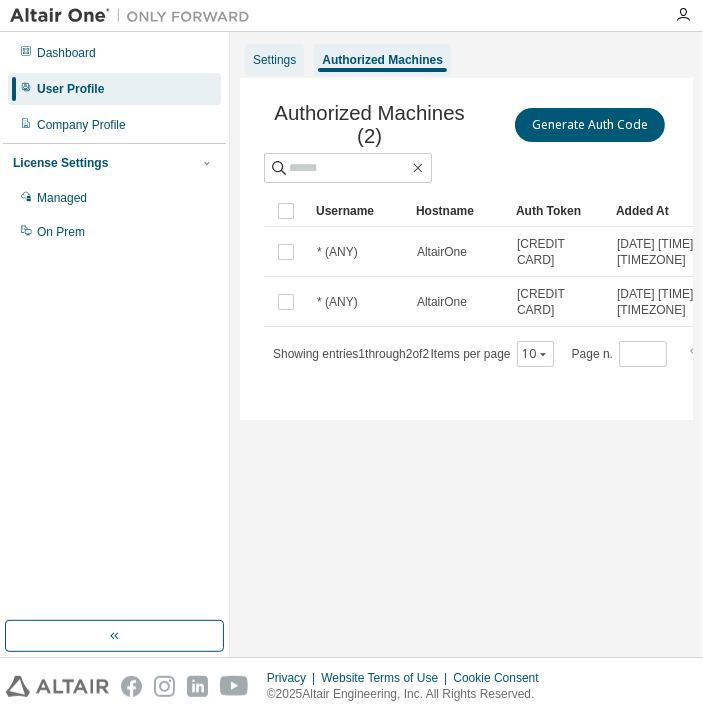 click on "Settings" at bounding box center [274, 60] 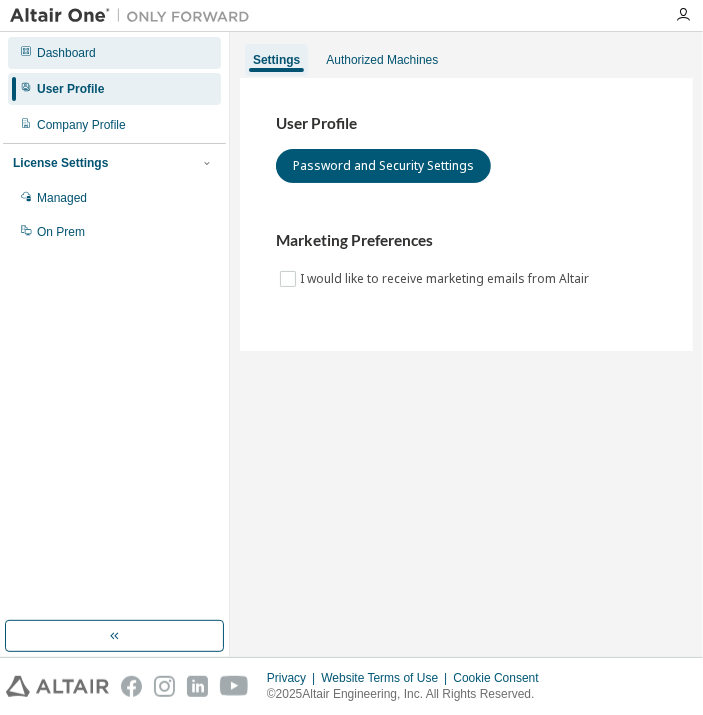 click on "Dashboard" at bounding box center (66, 53) 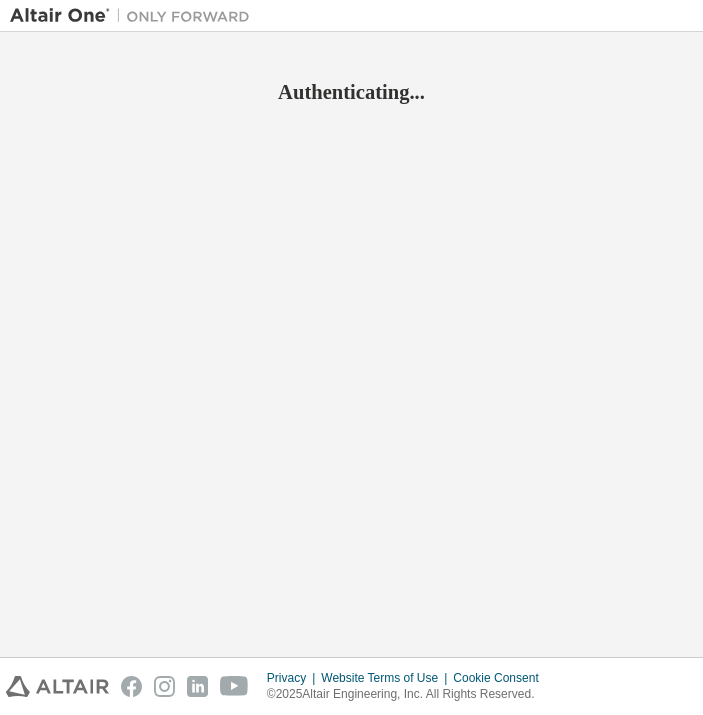 scroll, scrollTop: 0, scrollLeft: 0, axis: both 